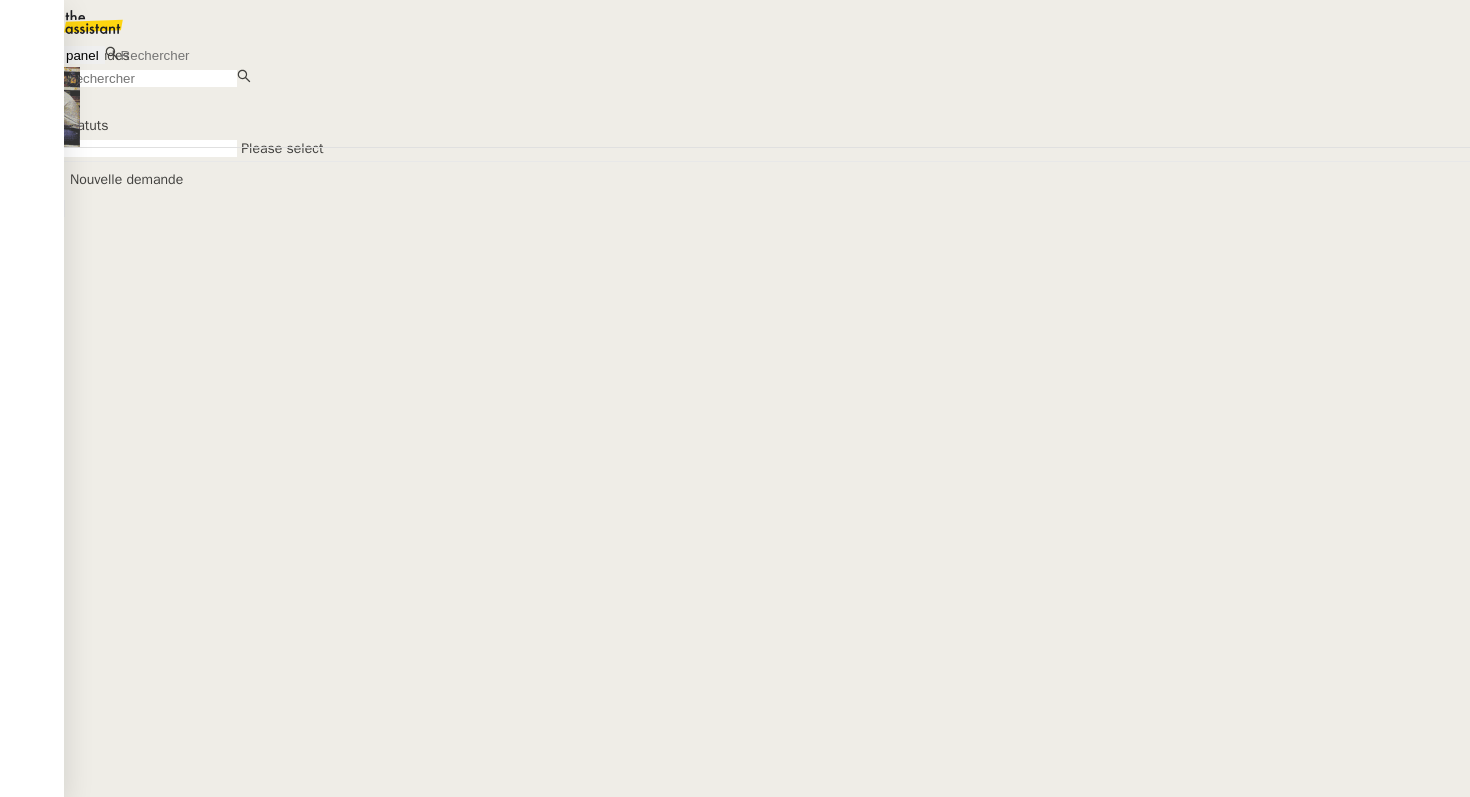 scroll, scrollTop: 0, scrollLeft: 0, axis: both 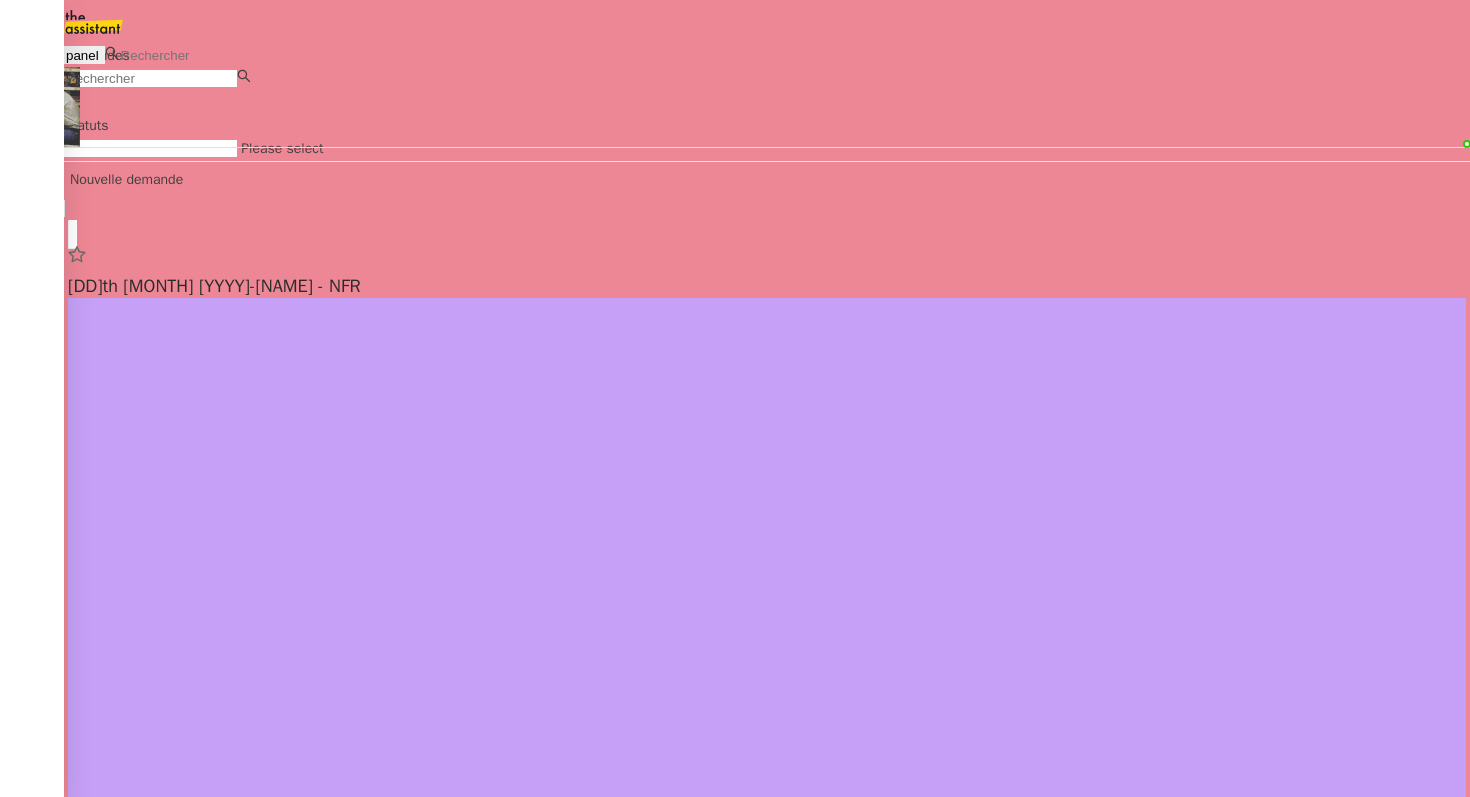 click on "[FIRST] [LAST]" at bounding box center [108, 1708] 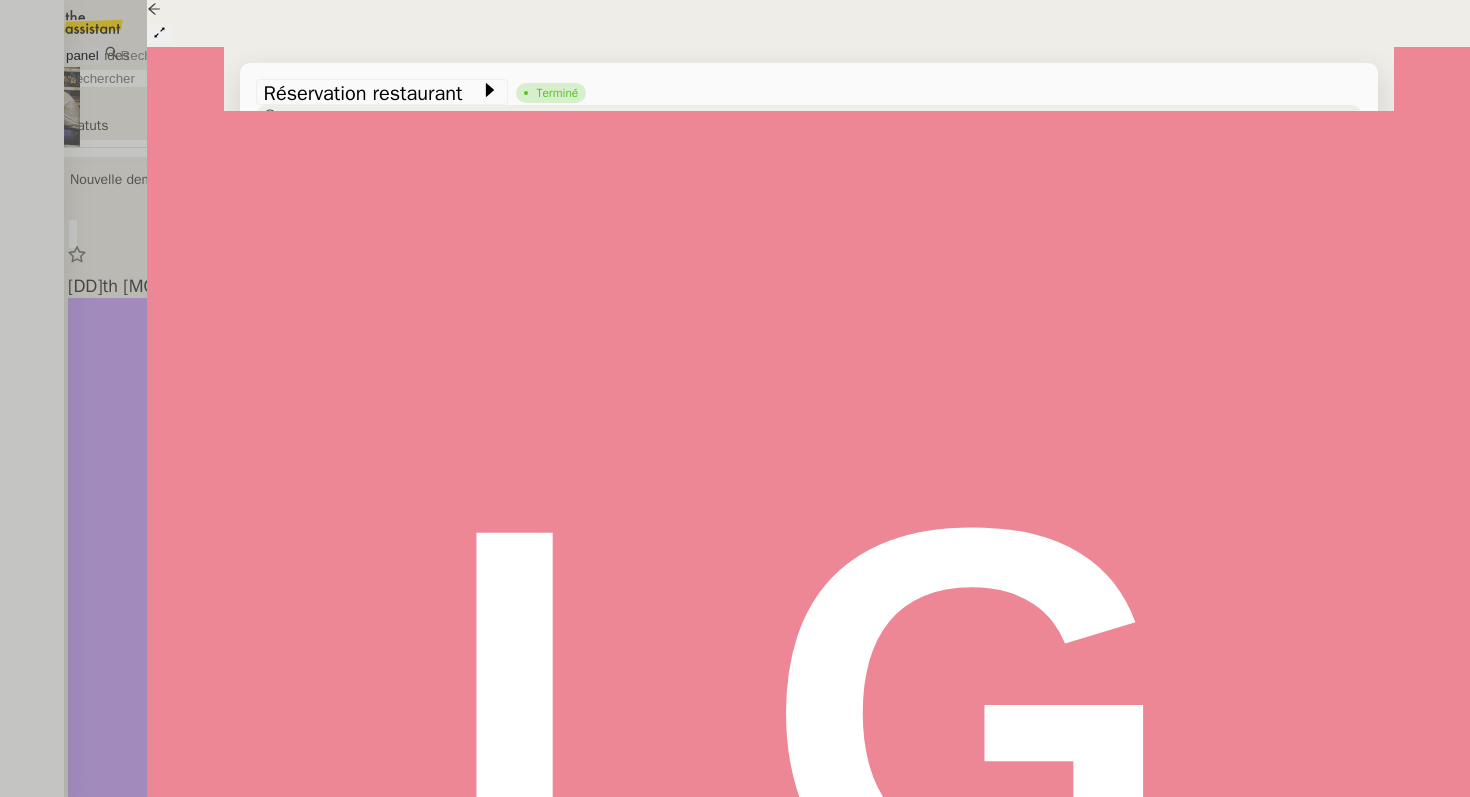 click at bounding box center [735, 398] 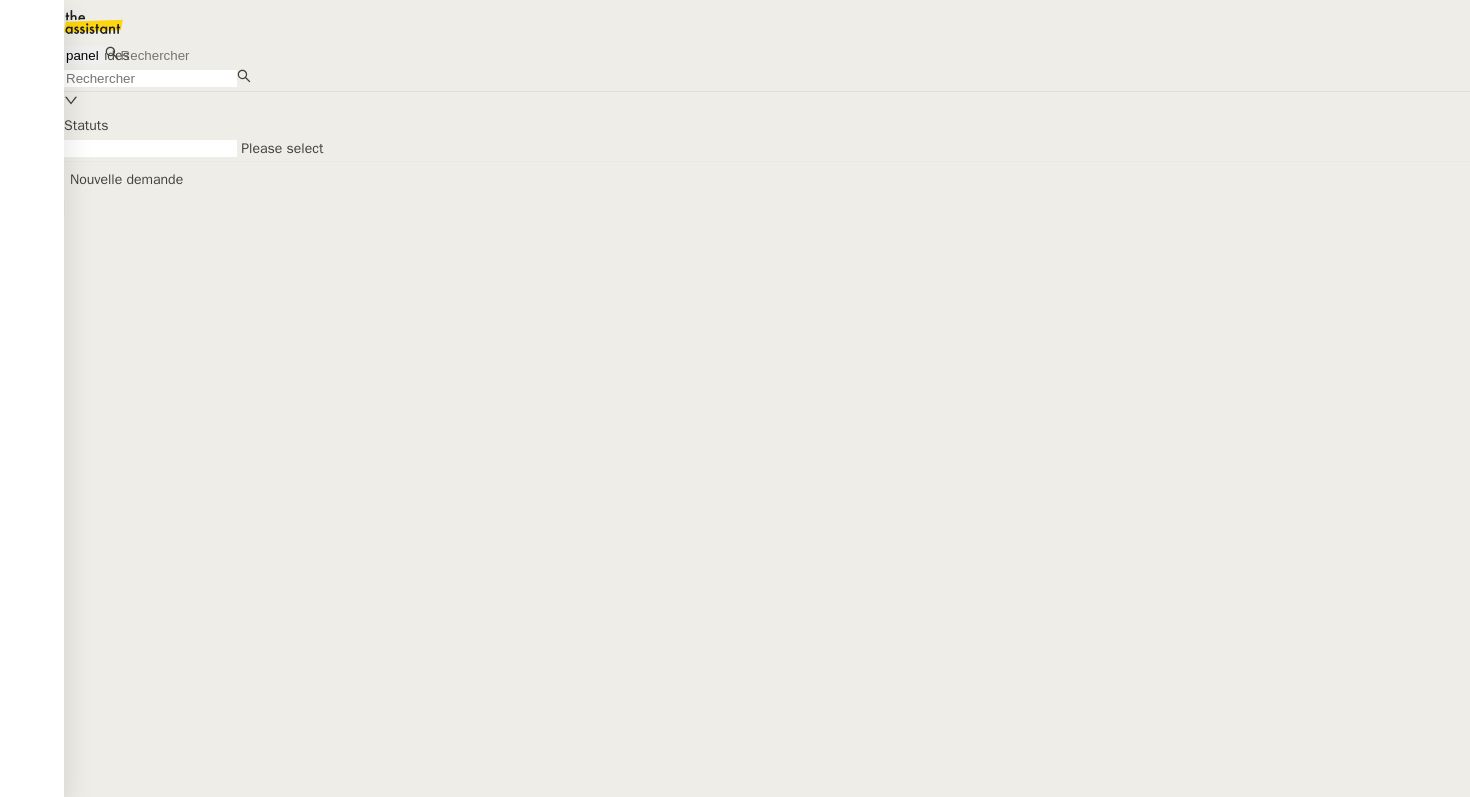 scroll, scrollTop: 0, scrollLeft: 0, axis: both 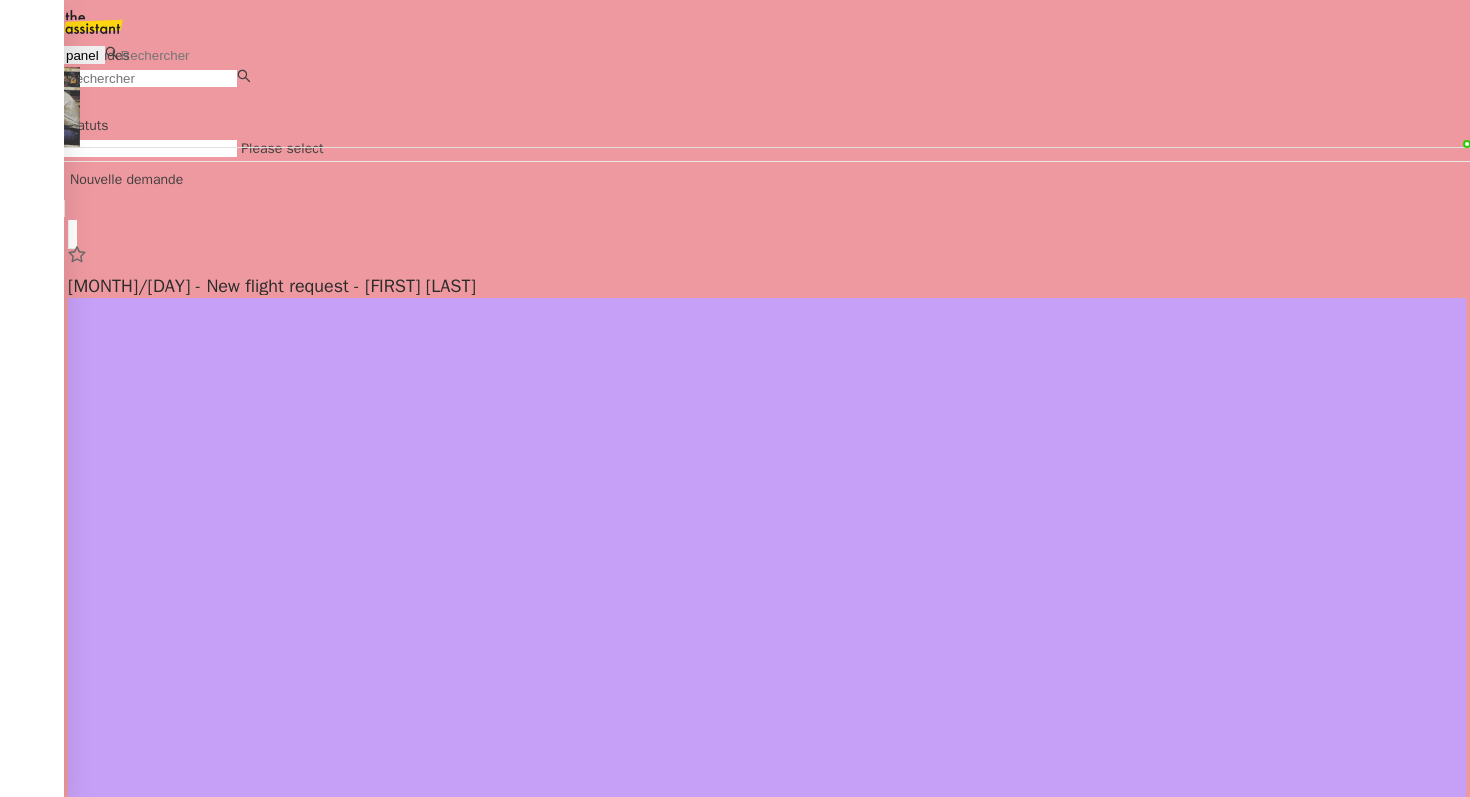 click on "[FIRST] [LAST]    client" at bounding box center (767, 1708) 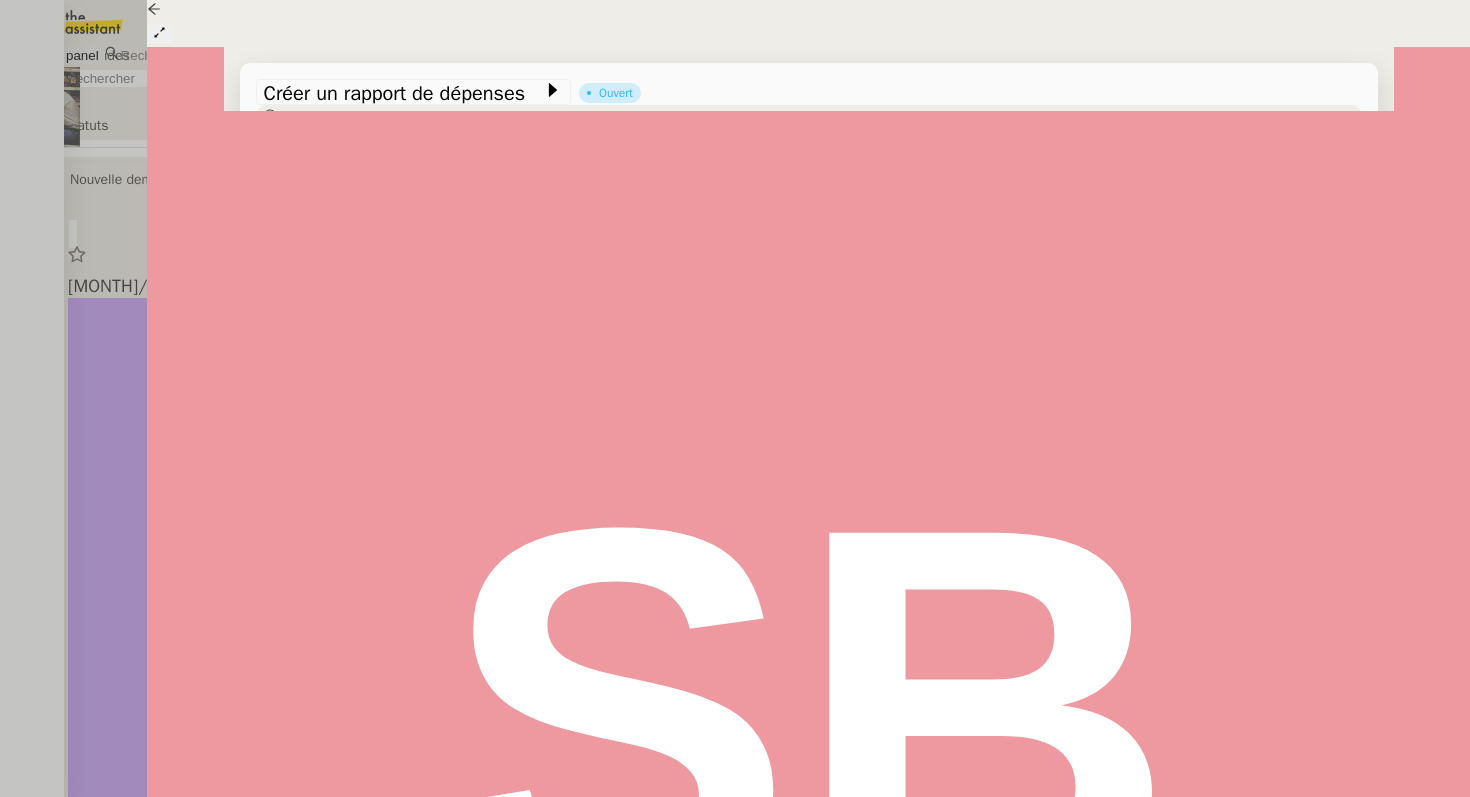 scroll, scrollTop: 0, scrollLeft: 0, axis: both 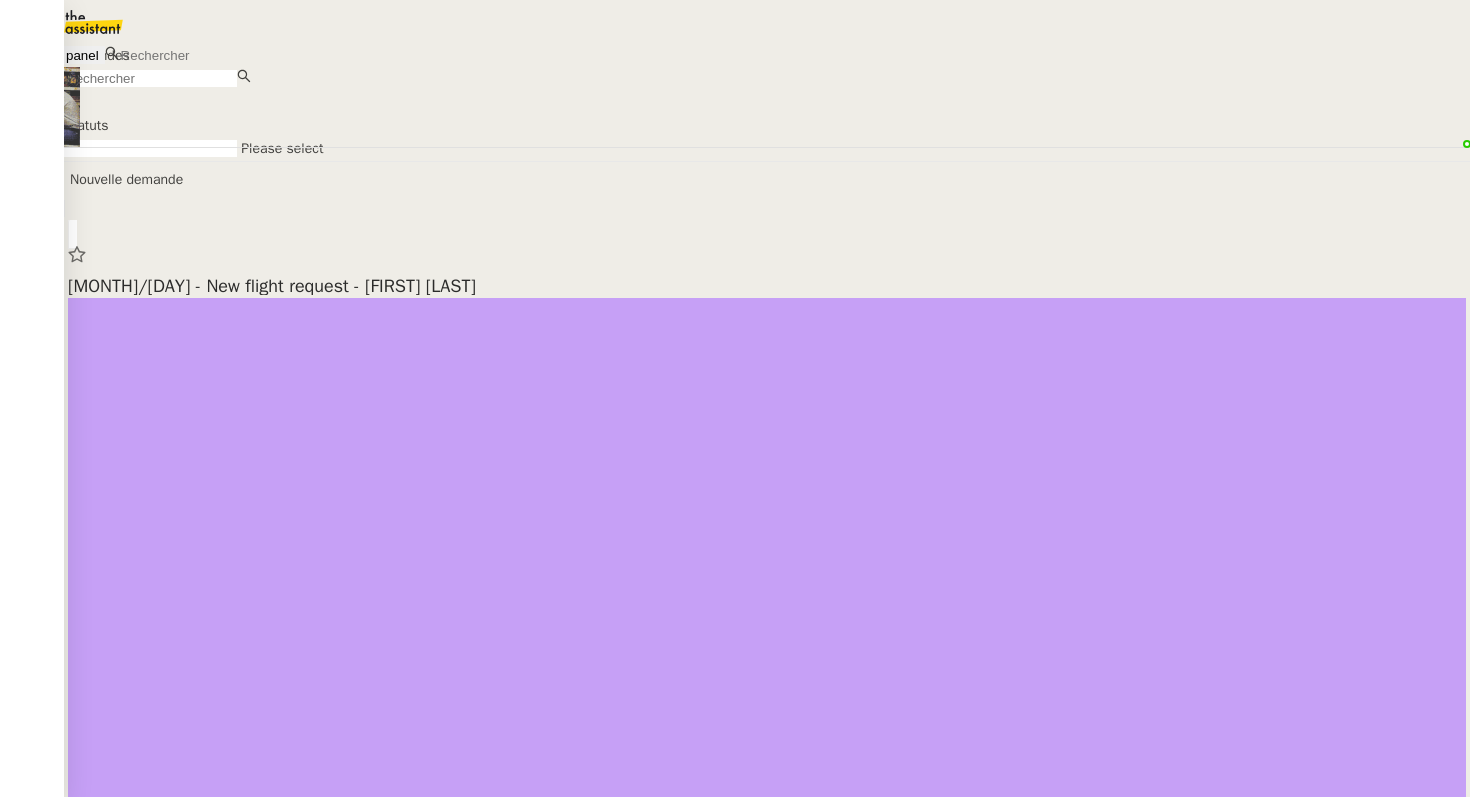 click at bounding box center (205, 55) 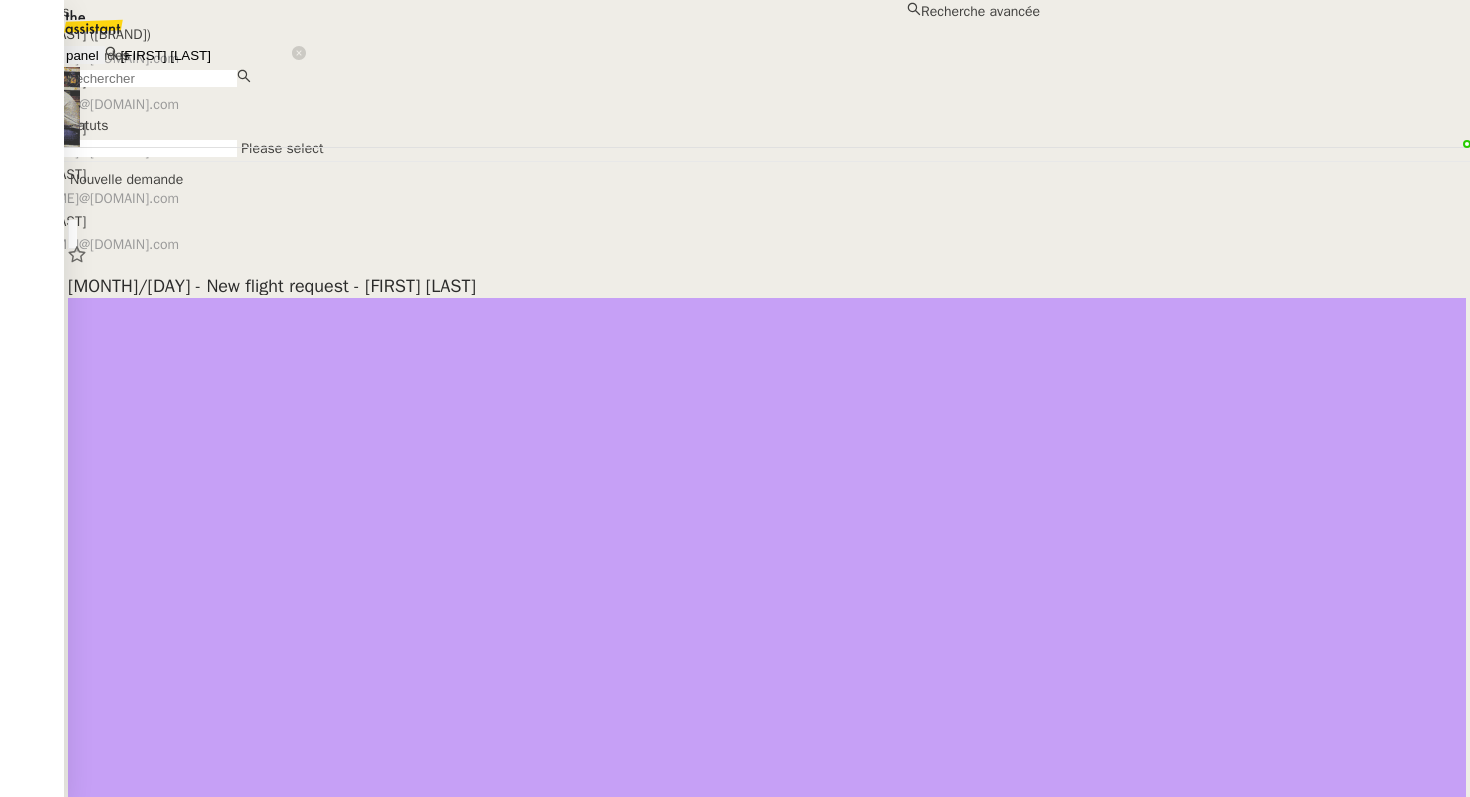 click on "[FIRST] [LAST]" at bounding box center [520, 81] 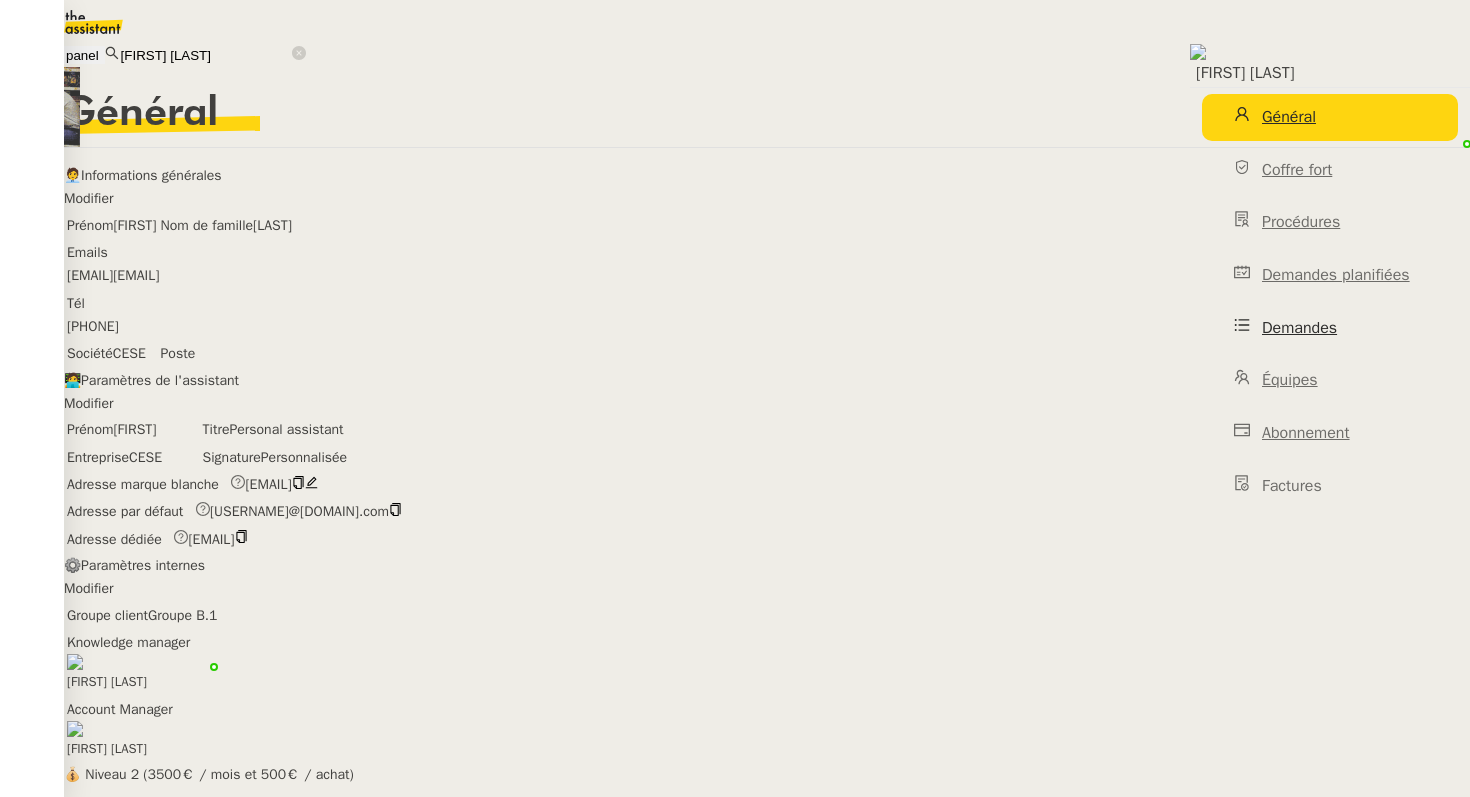 click on "Demandes" at bounding box center (1299, 328) 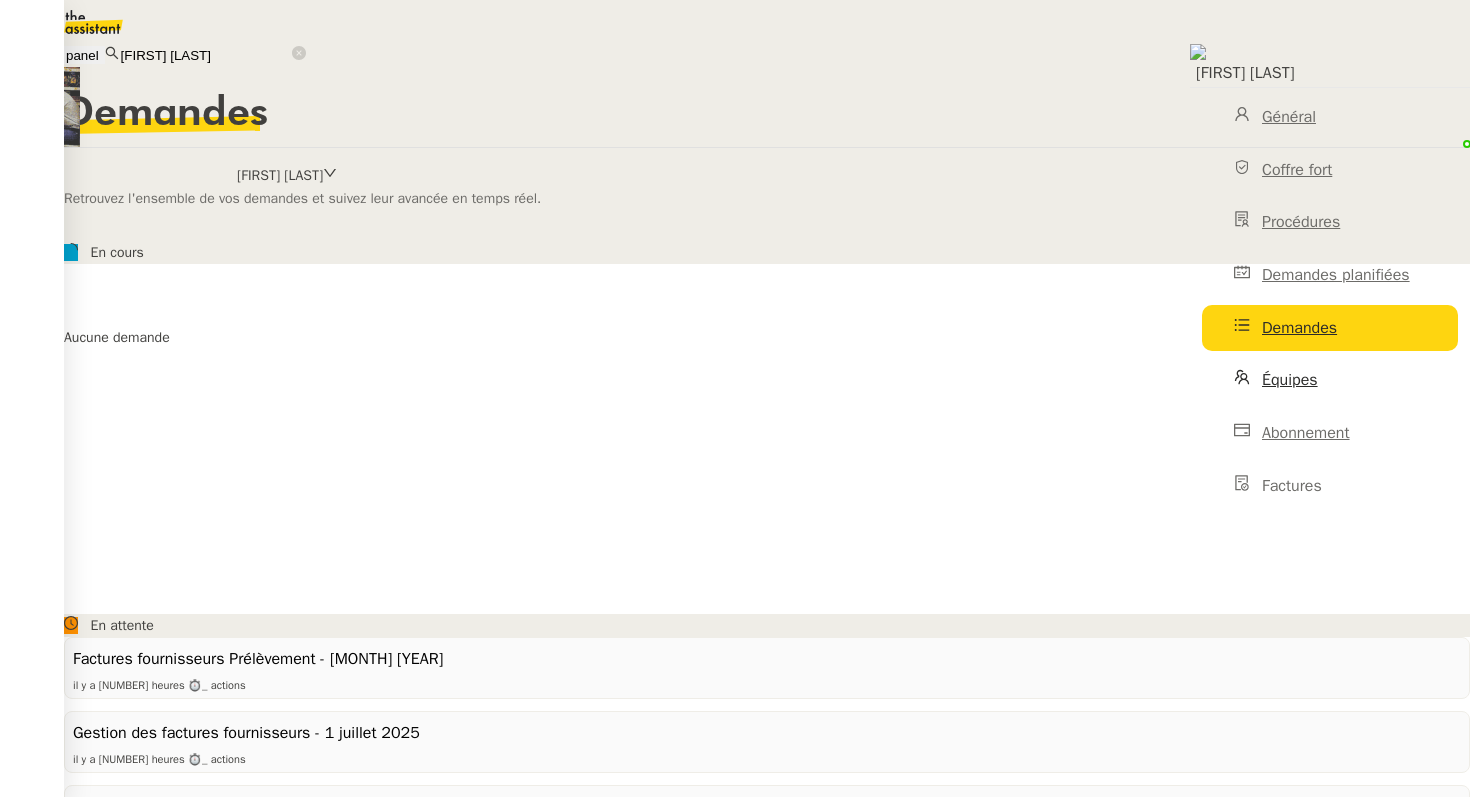click on "Équipes" at bounding box center [1290, 380] 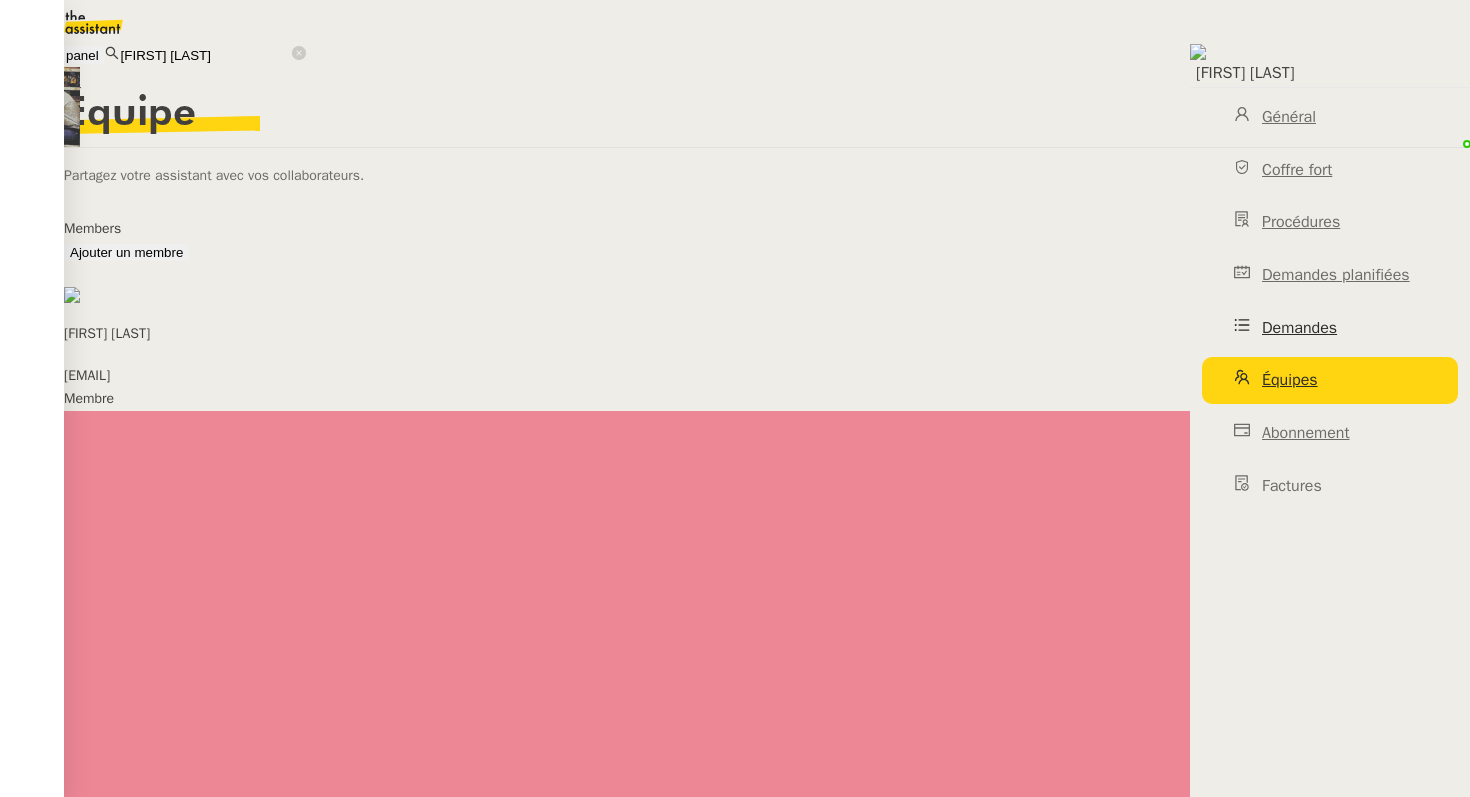 click on "Demandes" at bounding box center [1330, 328] 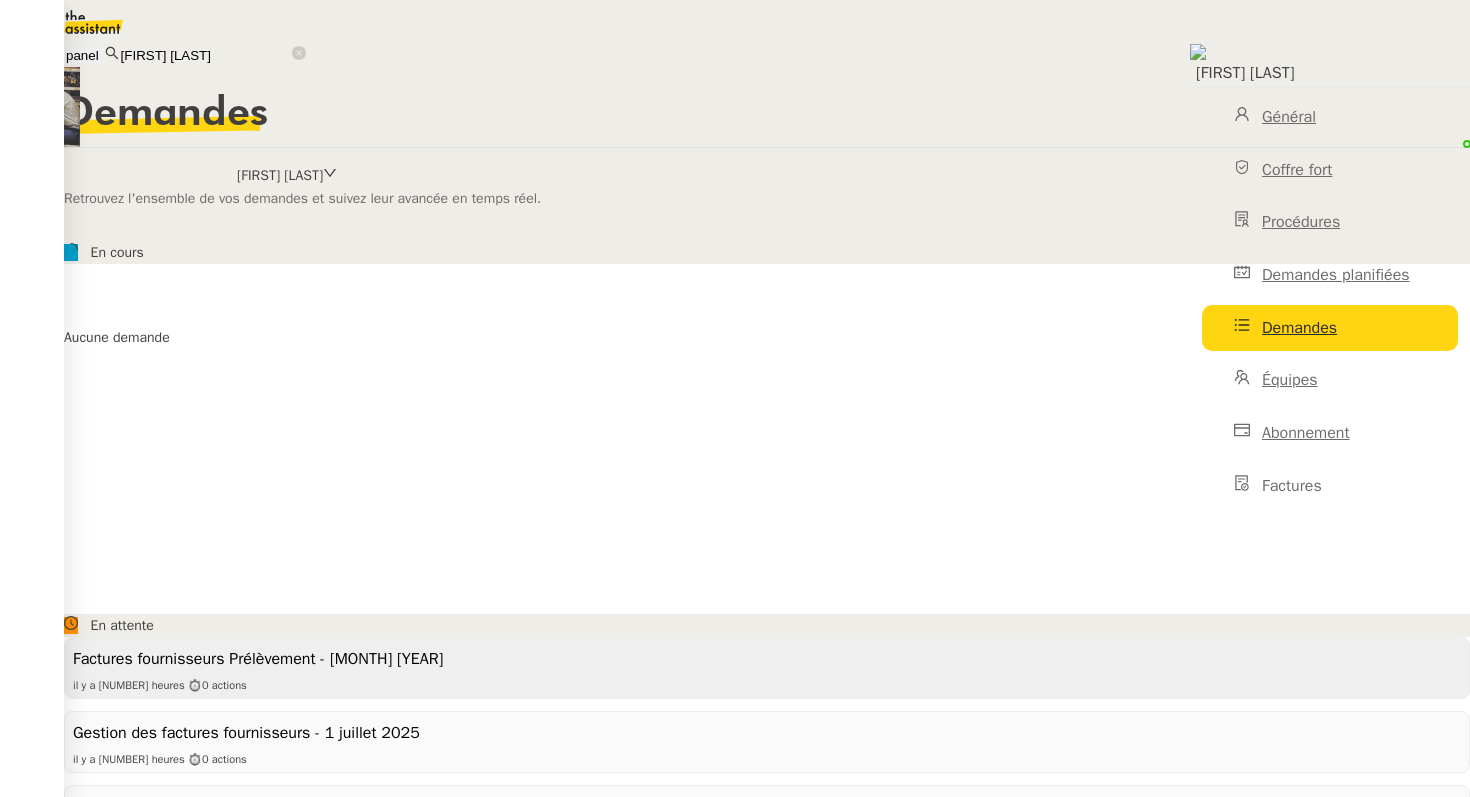 click on "Factures fournisseurs Prélèvement - [MONTH] [YEAR]" at bounding box center (767, 659) 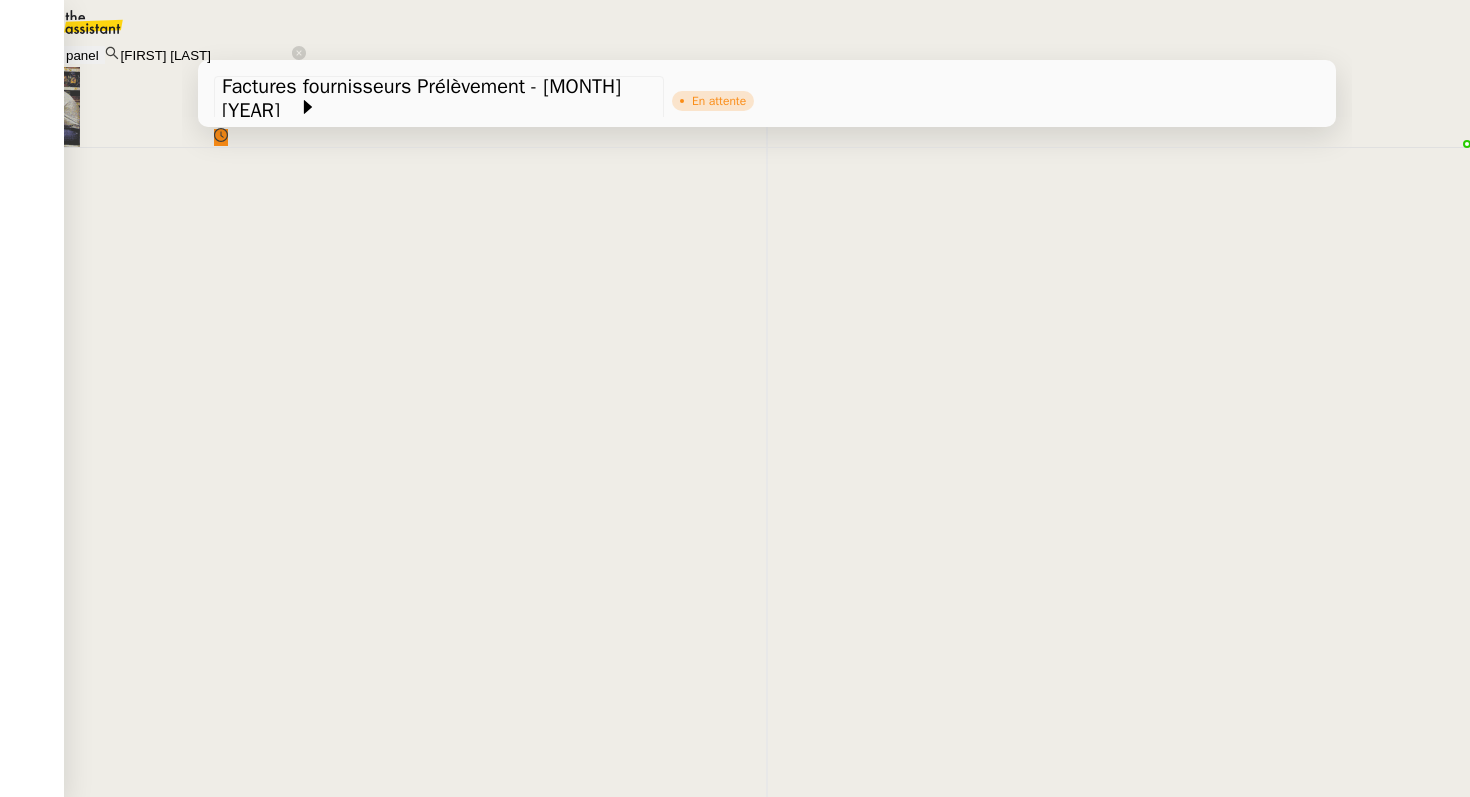 scroll, scrollTop: 0, scrollLeft: 0, axis: both 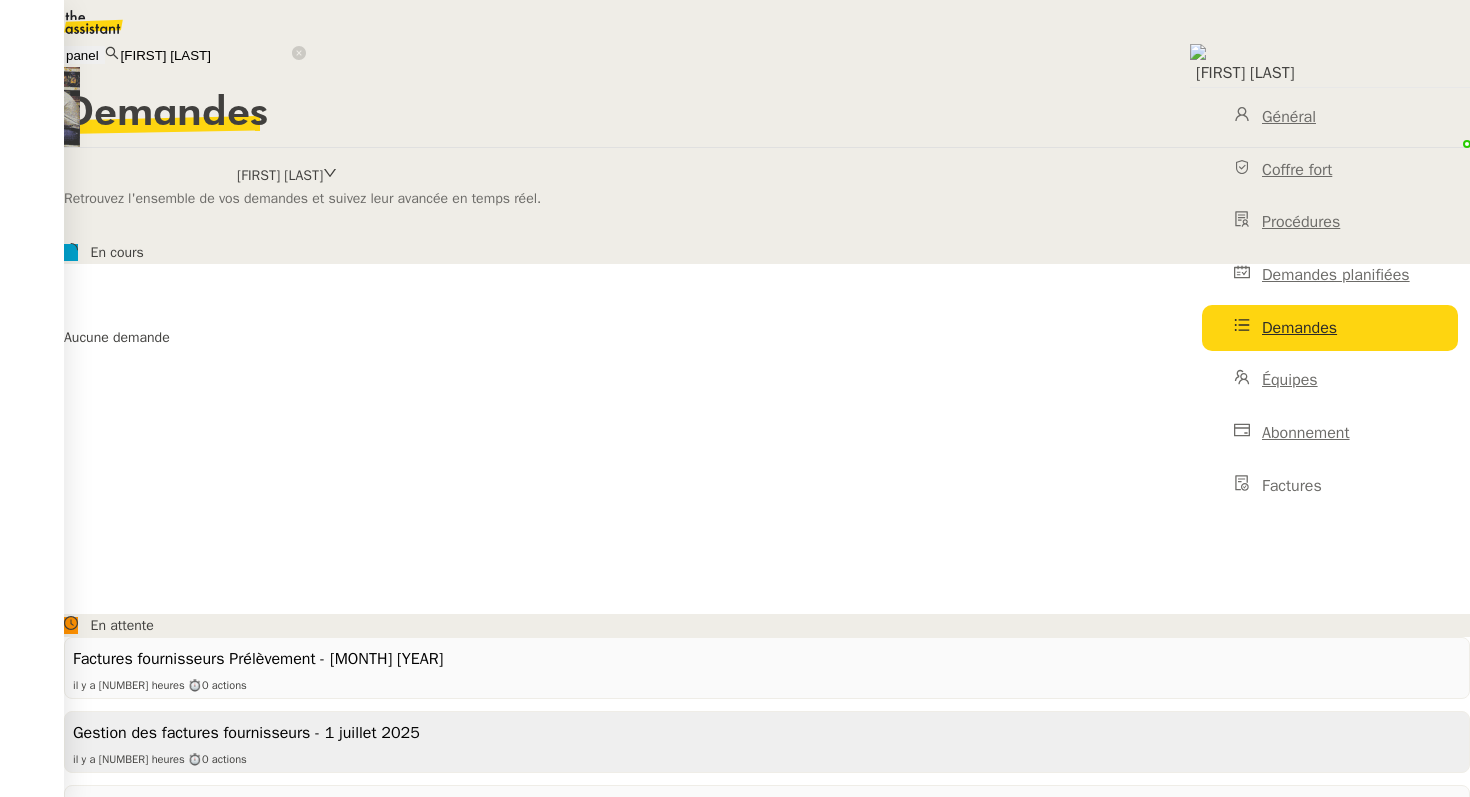 click on "Gestion des factures fournisseurs - 1 juillet 2025" at bounding box center (767, 659) 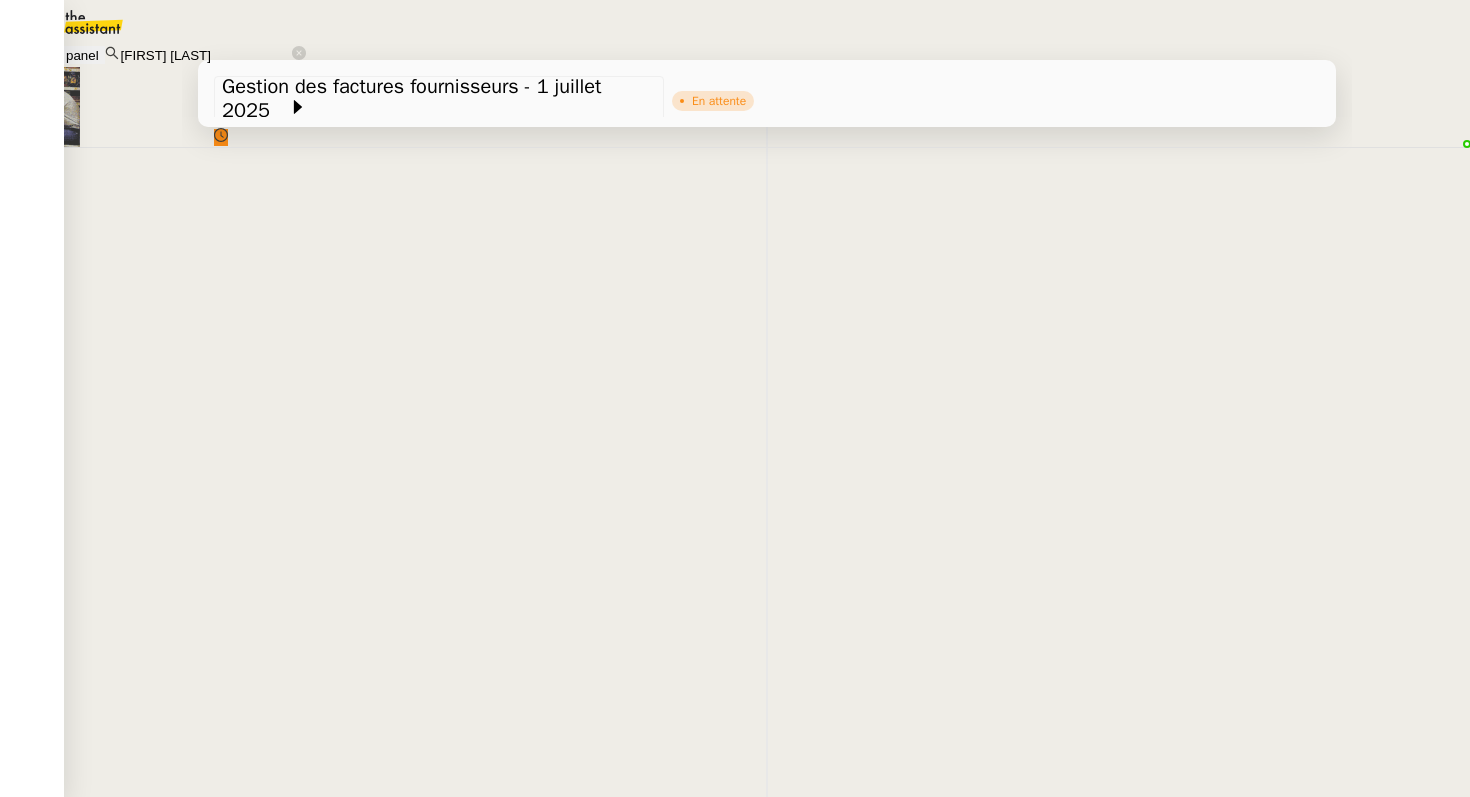 scroll, scrollTop: 0, scrollLeft: 0, axis: both 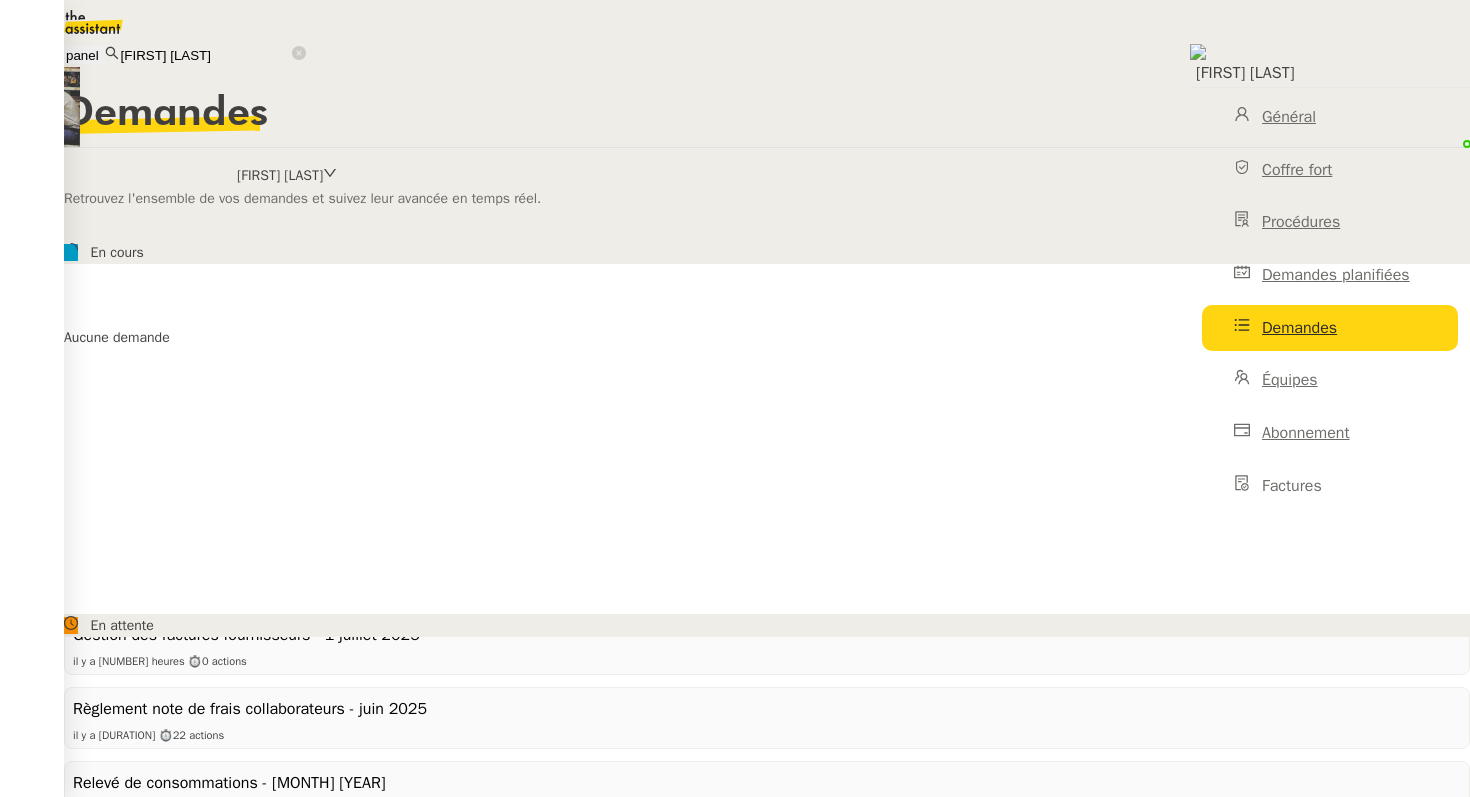 click on "Gestion des factures fournisseurs - [DAY] [MONTH] [YEAR]" at bounding box center [767, 561] 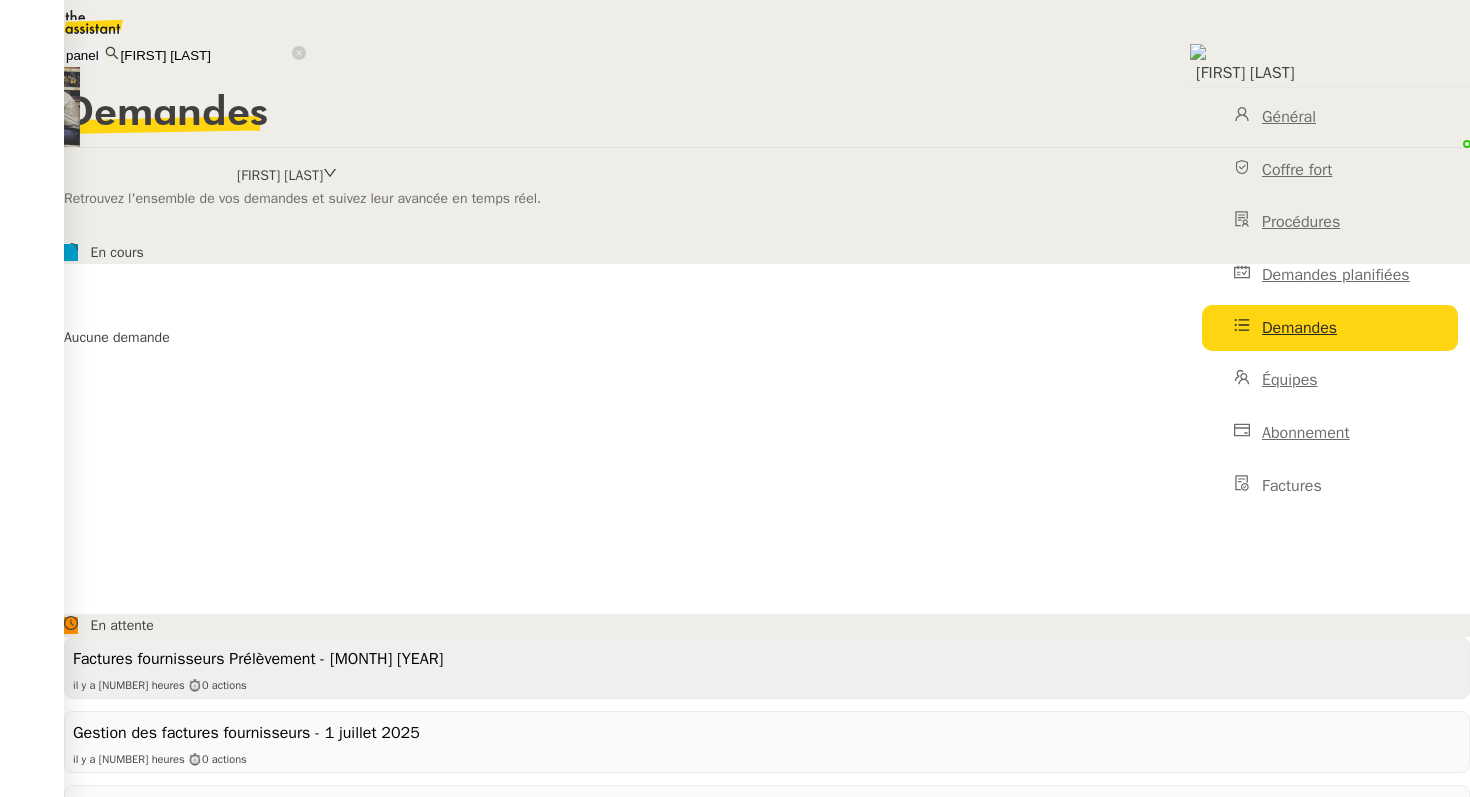 click on "il y a 5 heures     ⏱  0   actions" at bounding box center (767, 684) 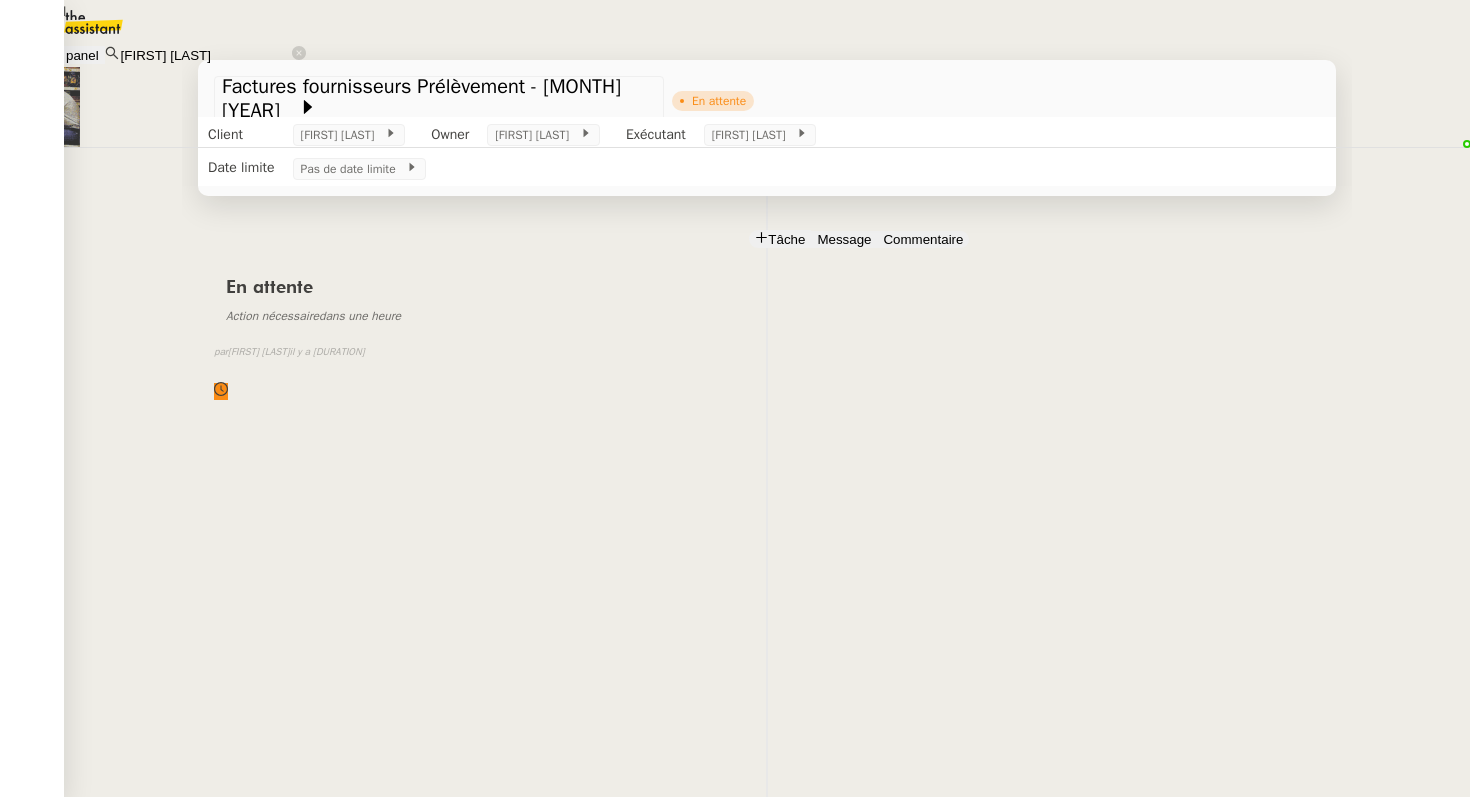 click at bounding box center [225, 178] 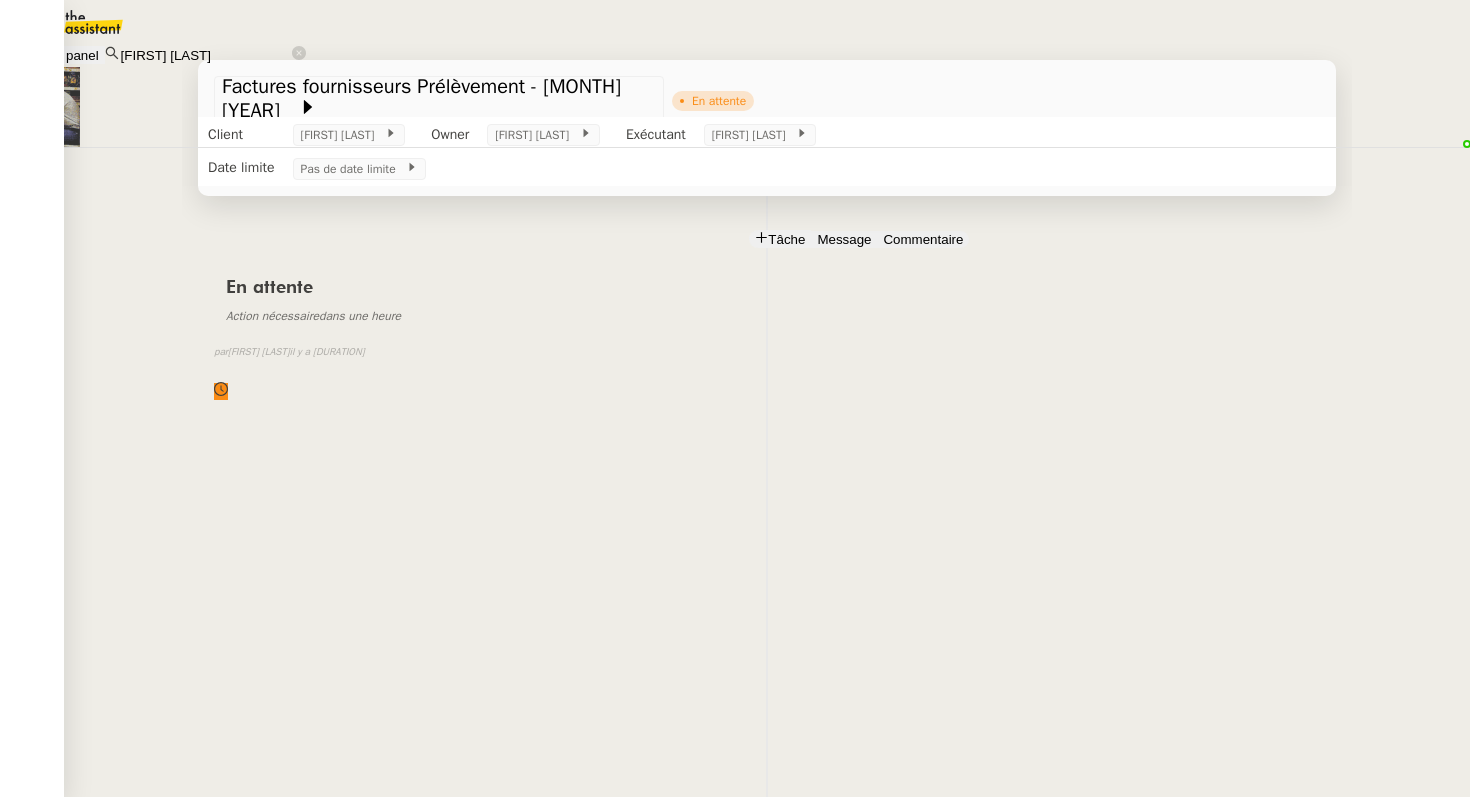 click at bounding box center (224, 178) 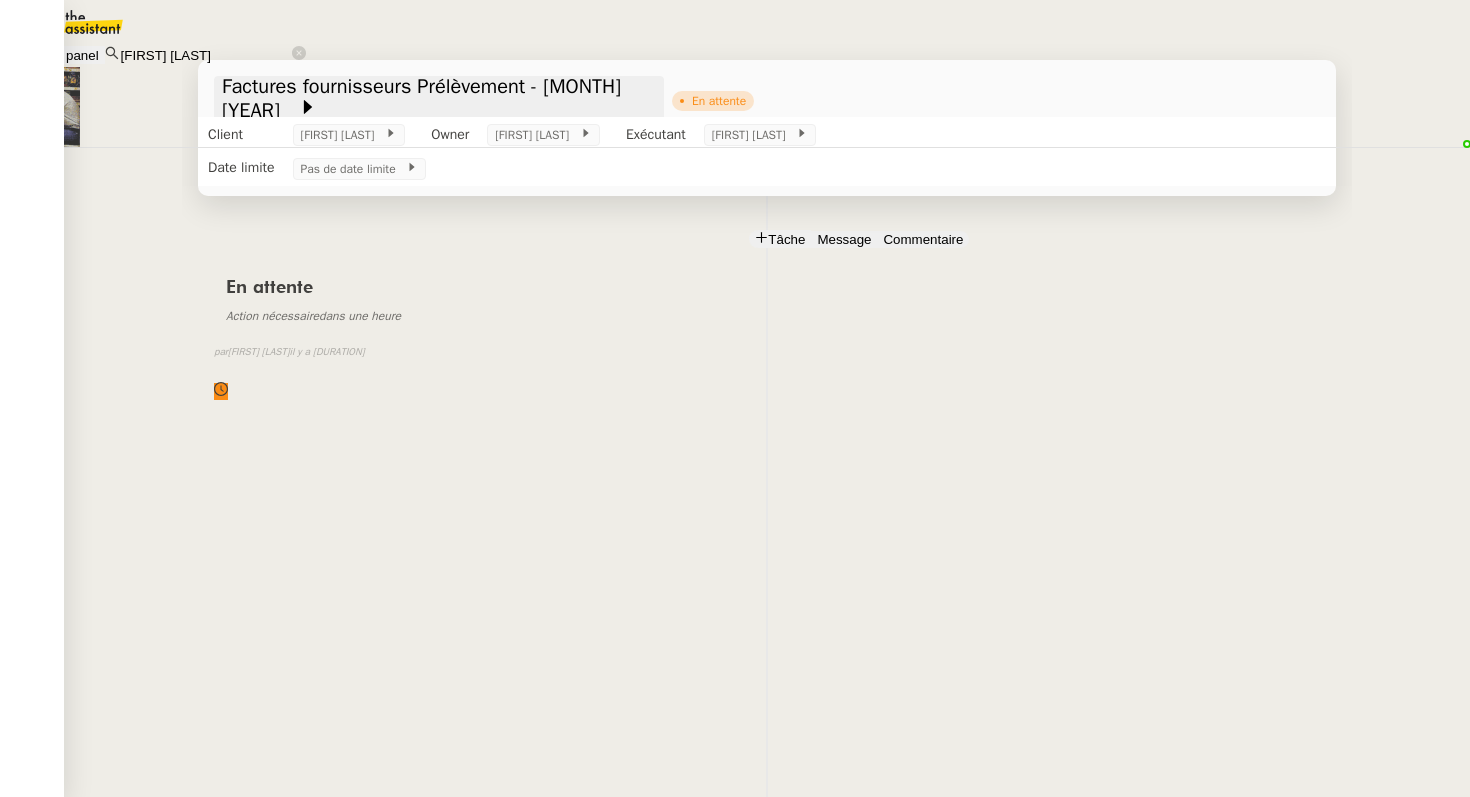 click on "Factures fournisseurs Prélèvement - [MONTH] [YEAR]" at bounding box center [421, 98] 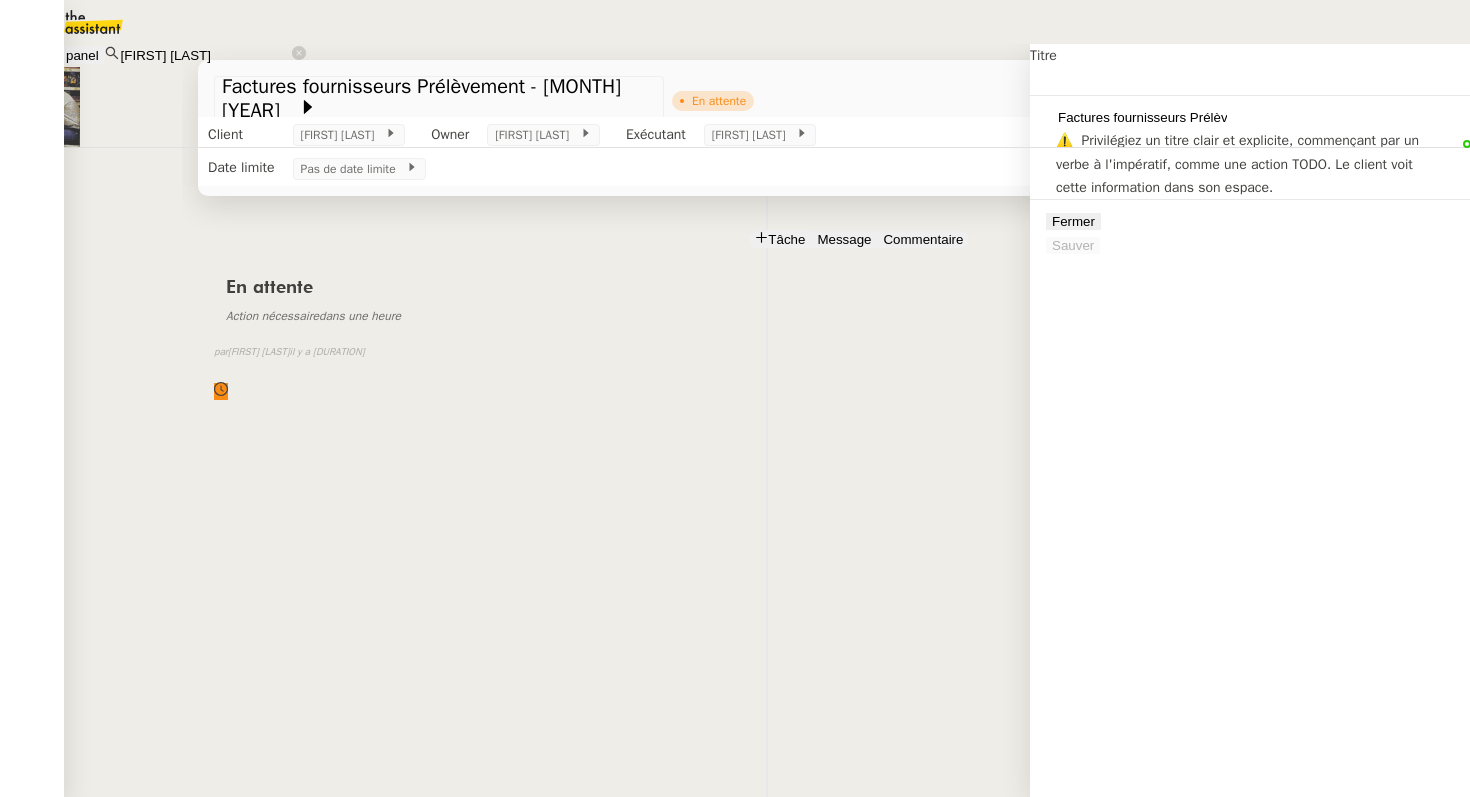 click on "Tâche Message Commentaire Veuillez patienter une erreur s'est produite 👌👌👌 message envoyé ✌️✌️✌️ Veuillez d'abord attribuer un client Une erreur s'est produite, veuillez réessayer En attente Action nécessaire dans une heure false par  [LAST] [LAST].  il y a 3 heures 👌👌👌 message envoyé ✌️✌️✌️ une erreur s'est produite 👌👌👌 message envoyé ✌️✌️✌️ Votre message va être revu ✌️✌️✌️ une erreur s'est produite La taille des fichiers doit être de 10Mb au maximum." at bounding box center [767, 594] 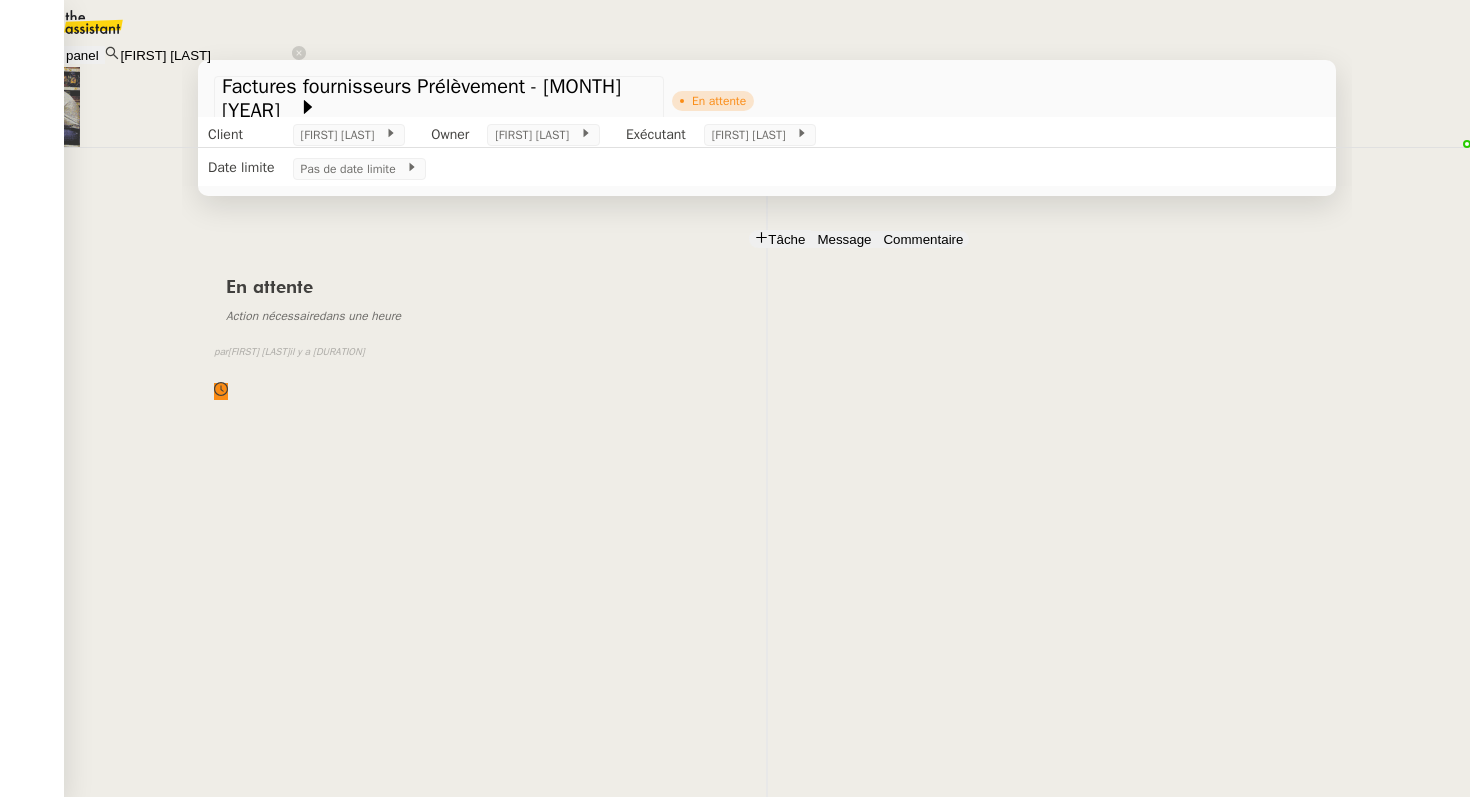 click on "[FIRST] [LAST]" at bounding box center [107, 824] 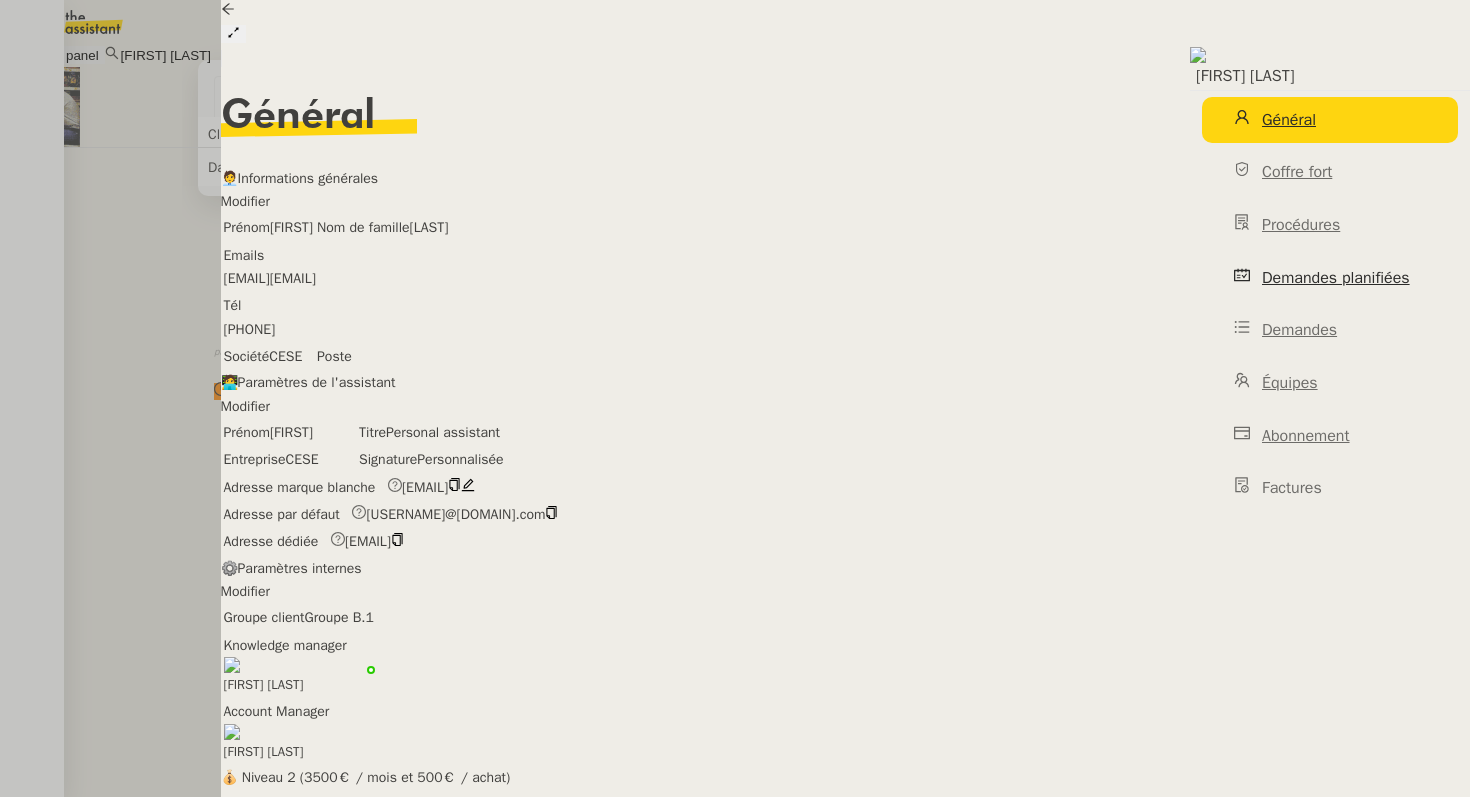 click on "Demandes planifiées" at bounding box center [1336, 278] 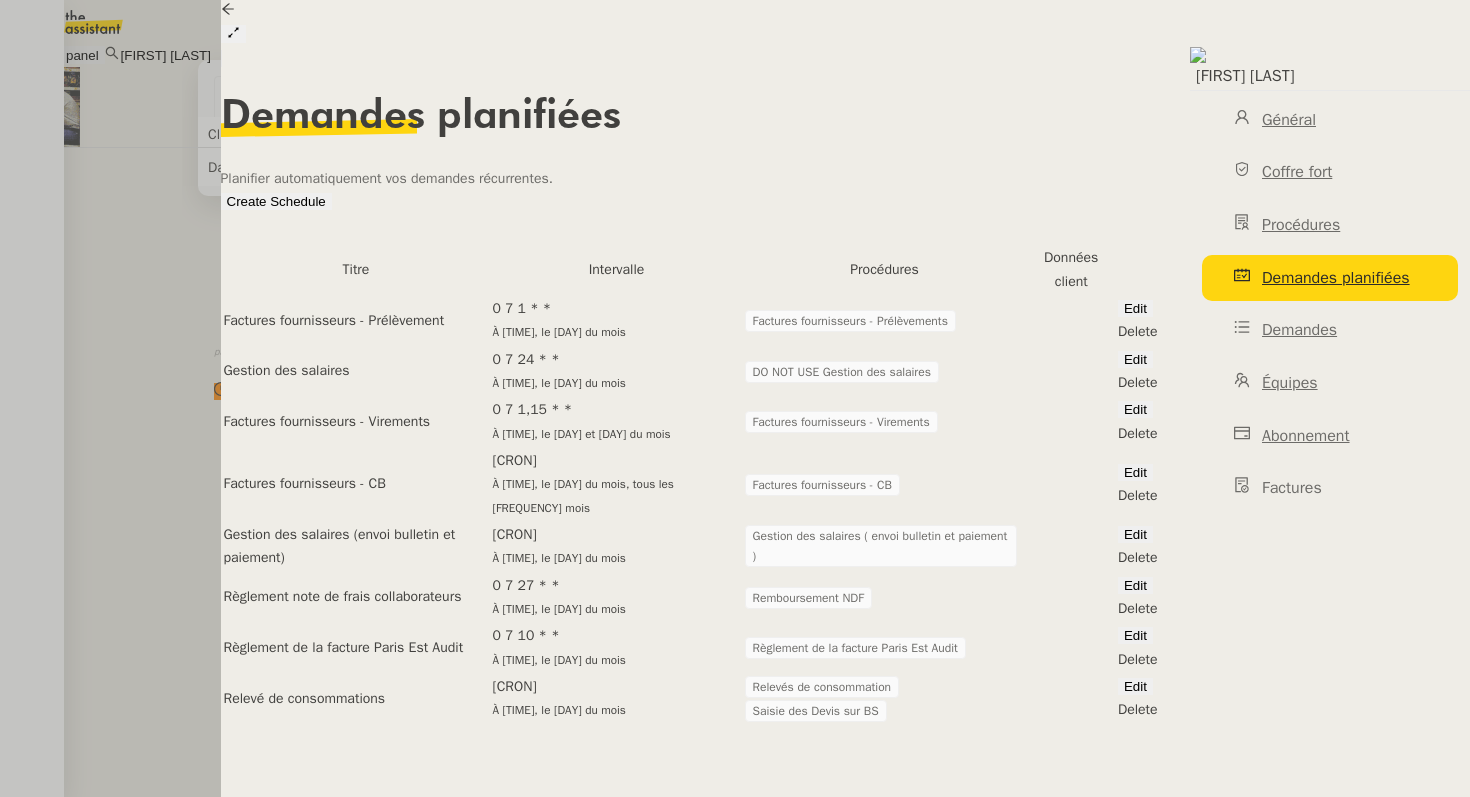 click at bounding box center [735, 398] 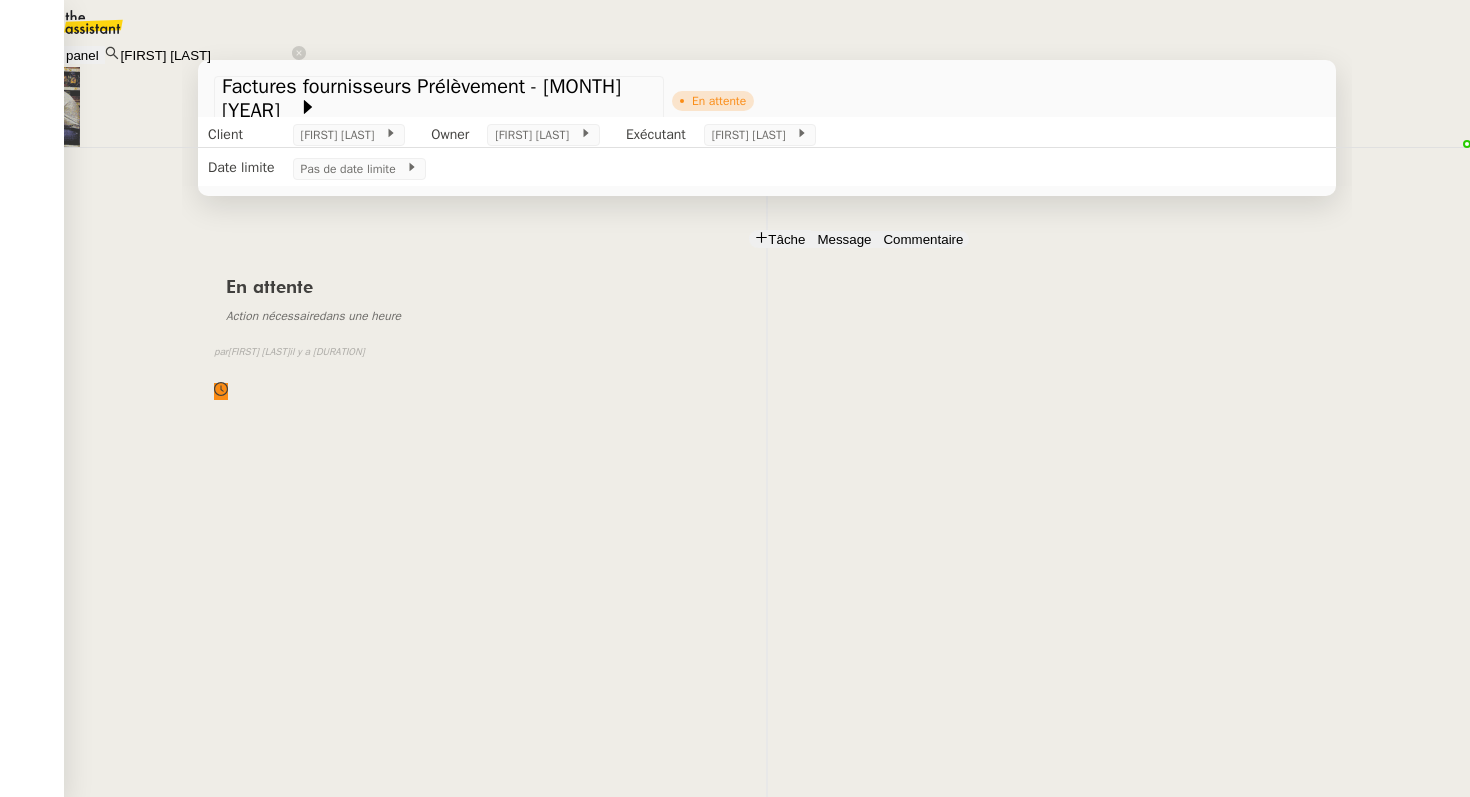 click on "[FIRST] [LAST]" at bounding box center [107, 824] 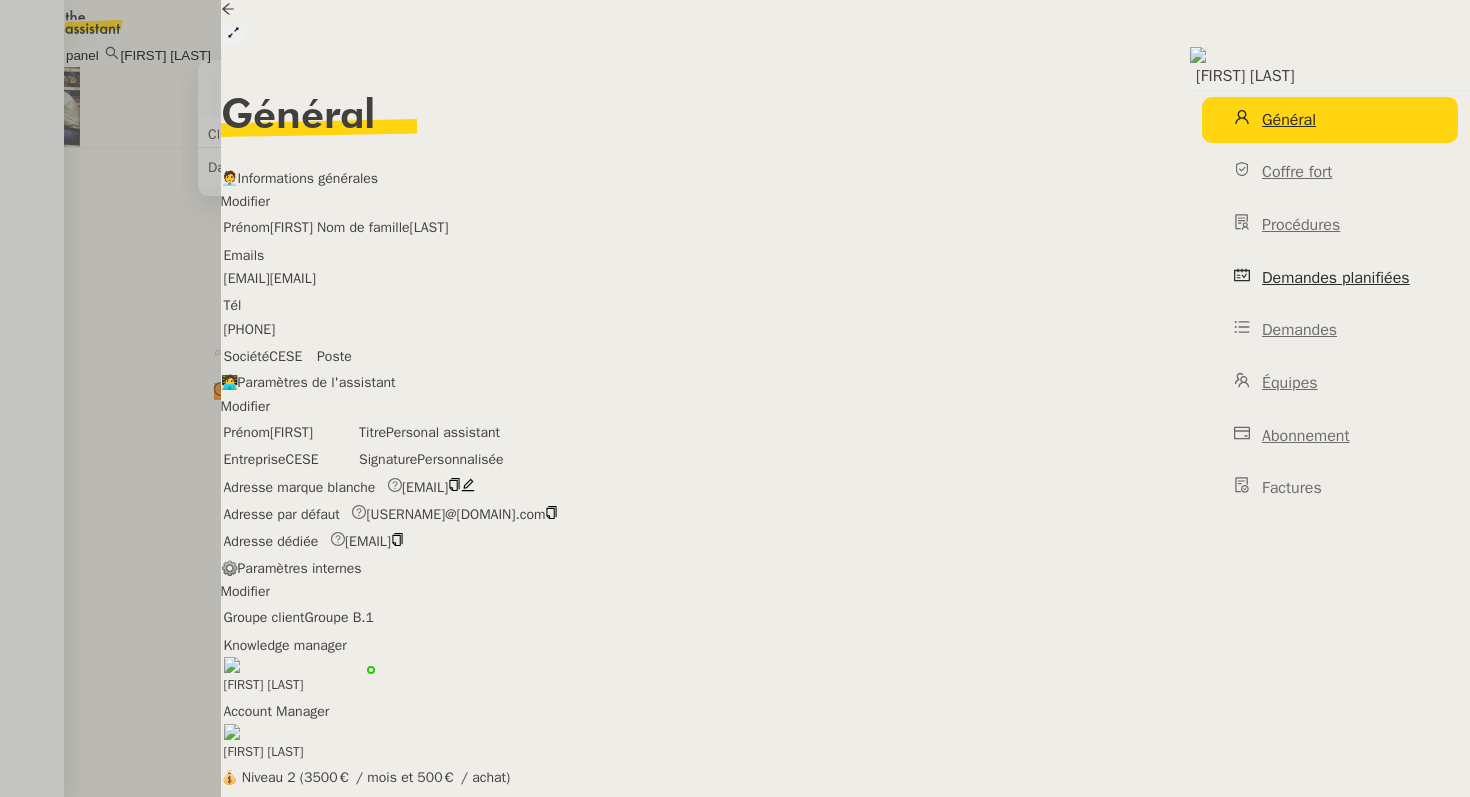click on "Demandes planifiées" at bounding box center (1336, 278) 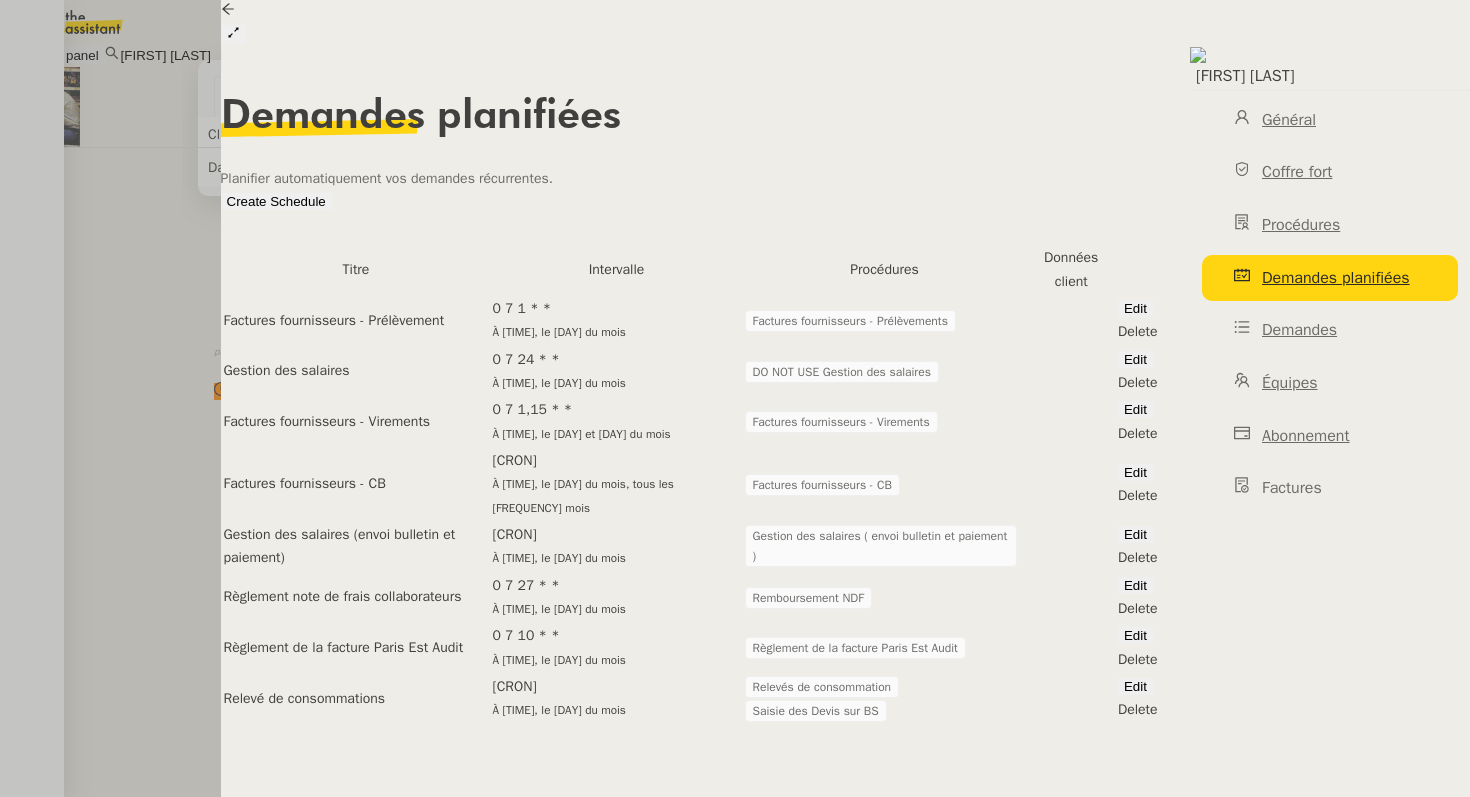 click at bounding box center [735, 398] 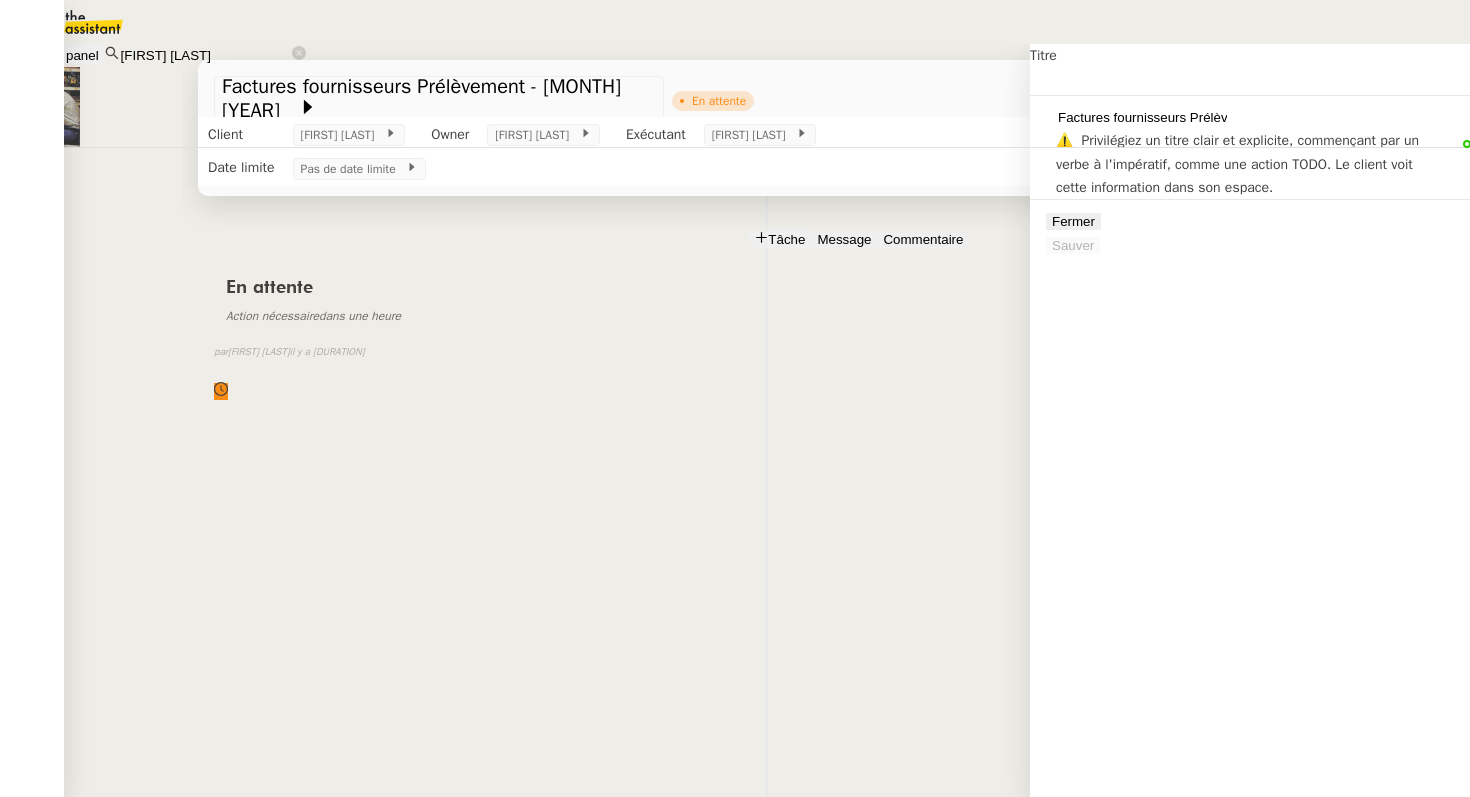 scroll, scrollTop: 0, scrollLeft: 0, axis: both 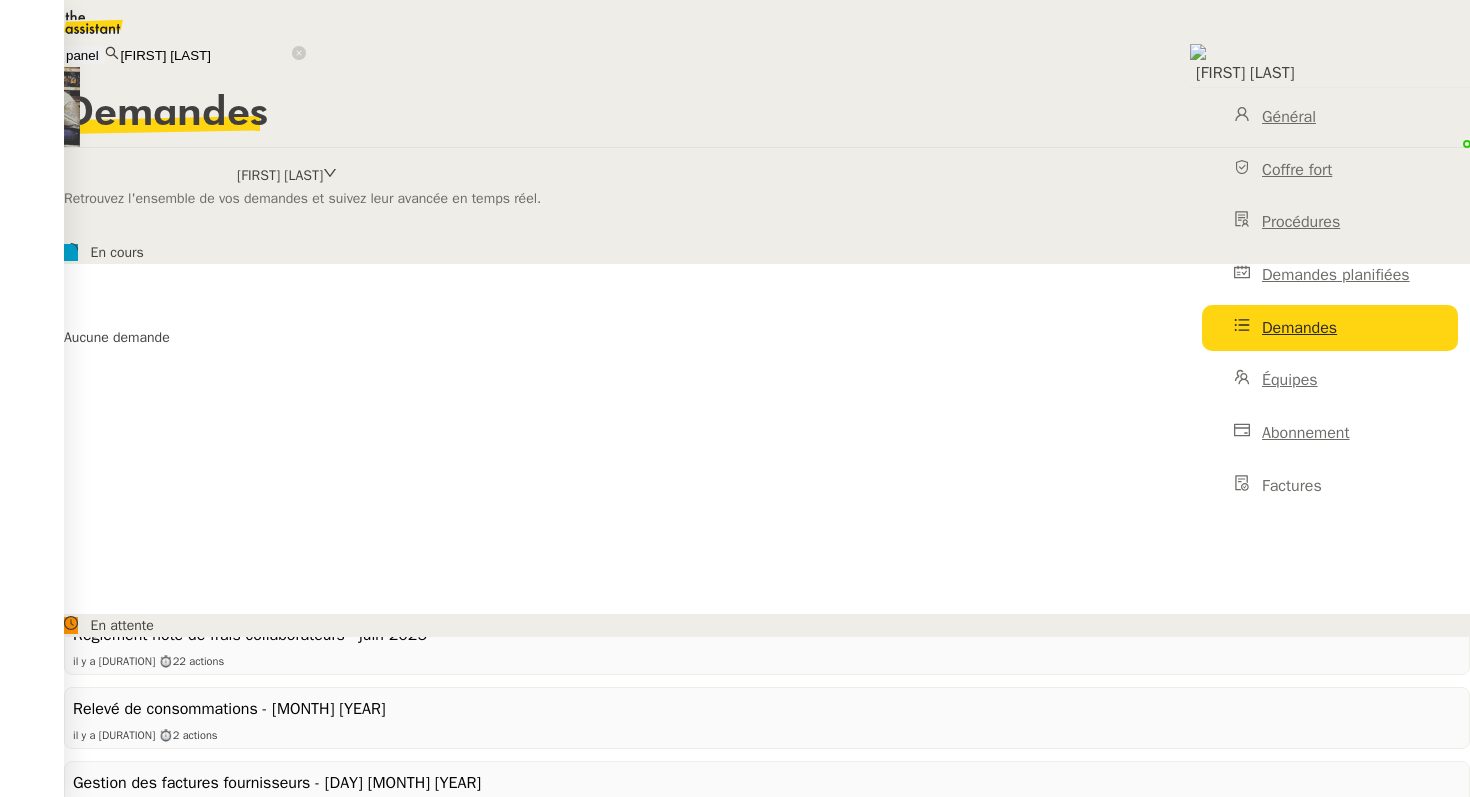 click on "Commande validée" at bounding box center (767, 487) 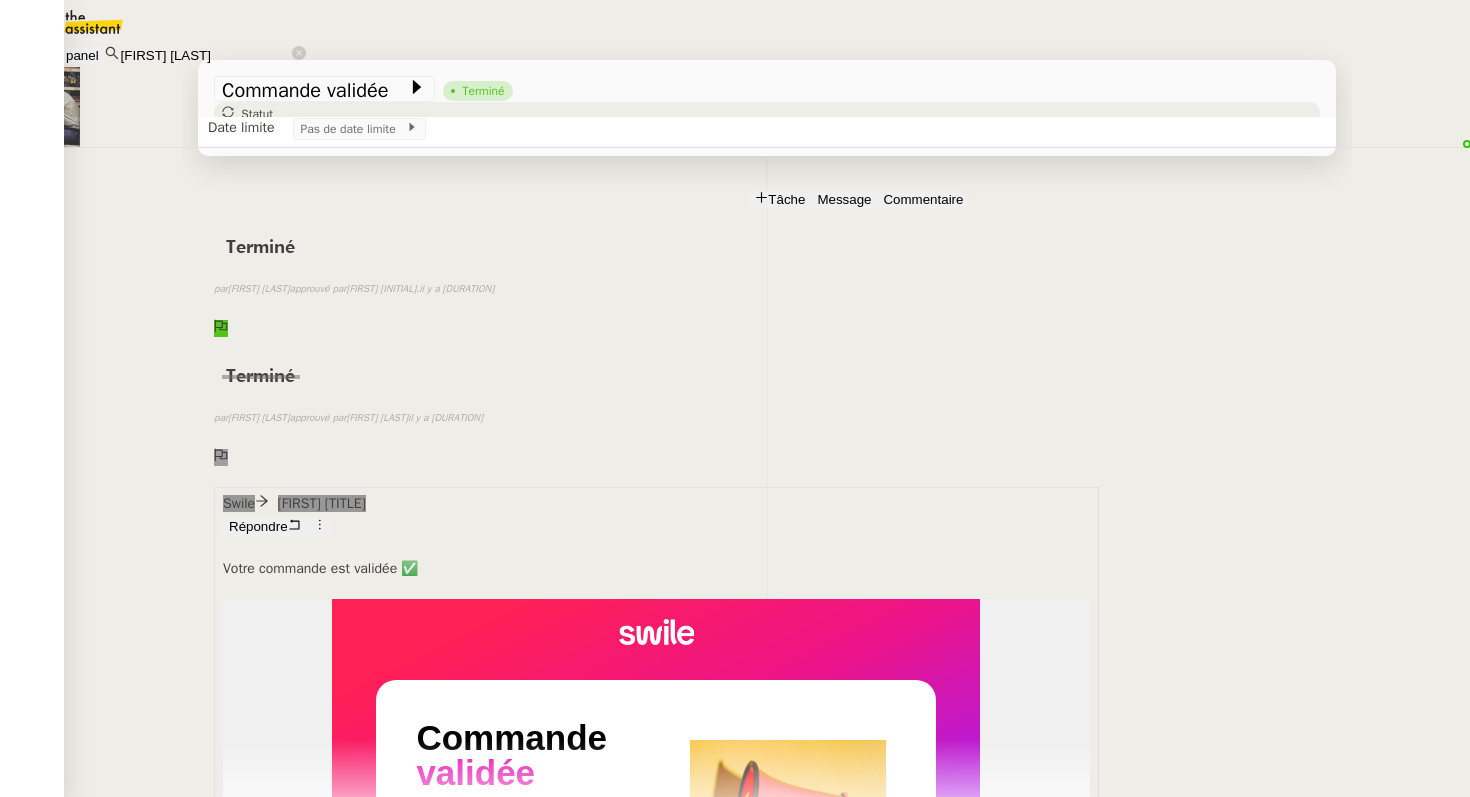 scroll, scrollTop: 0, scrollLeft: 0, axis: both 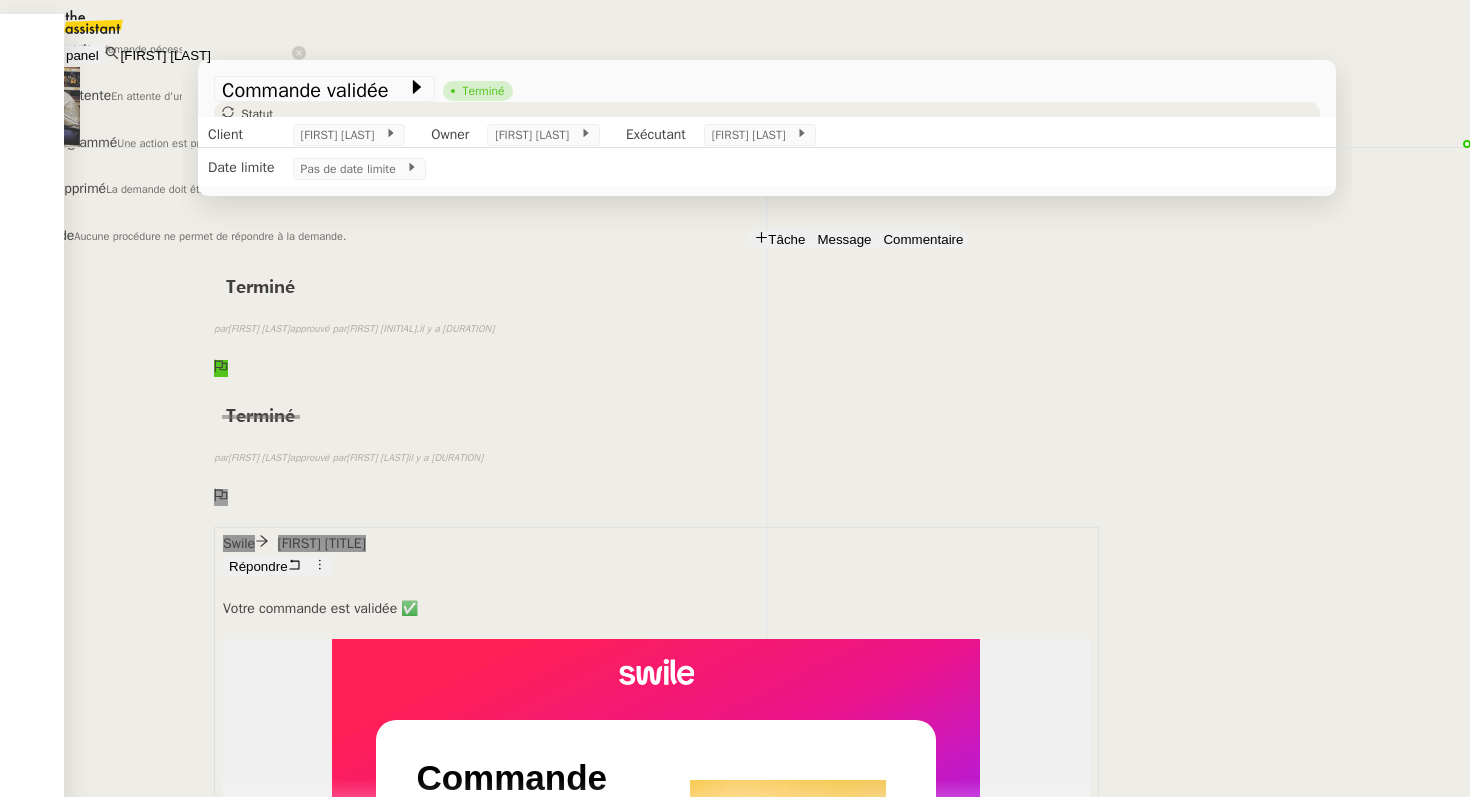 click on "Supprimé" at bounding box center (67, 48) 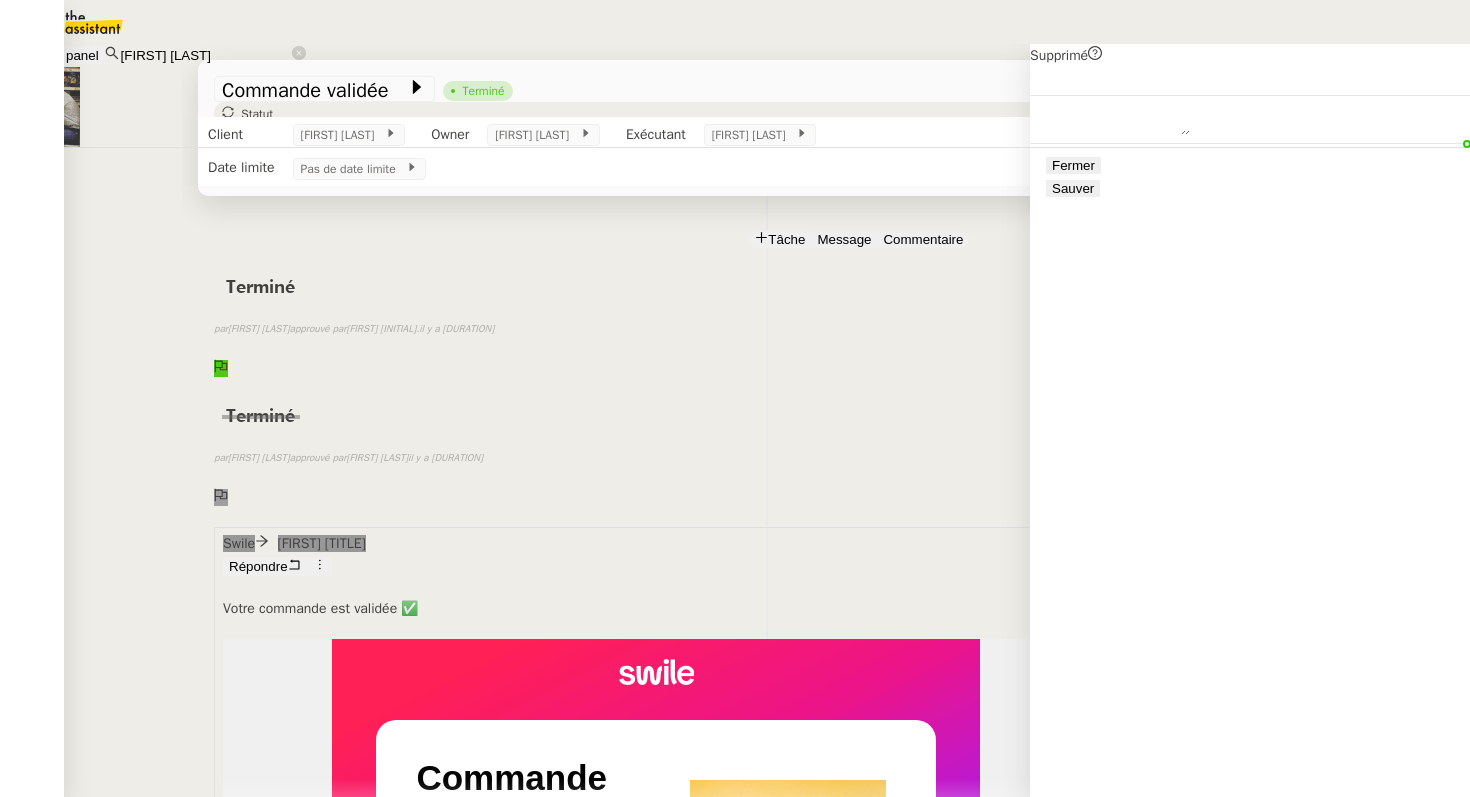 click on "Sauver" at bounding box center [1073, 188] 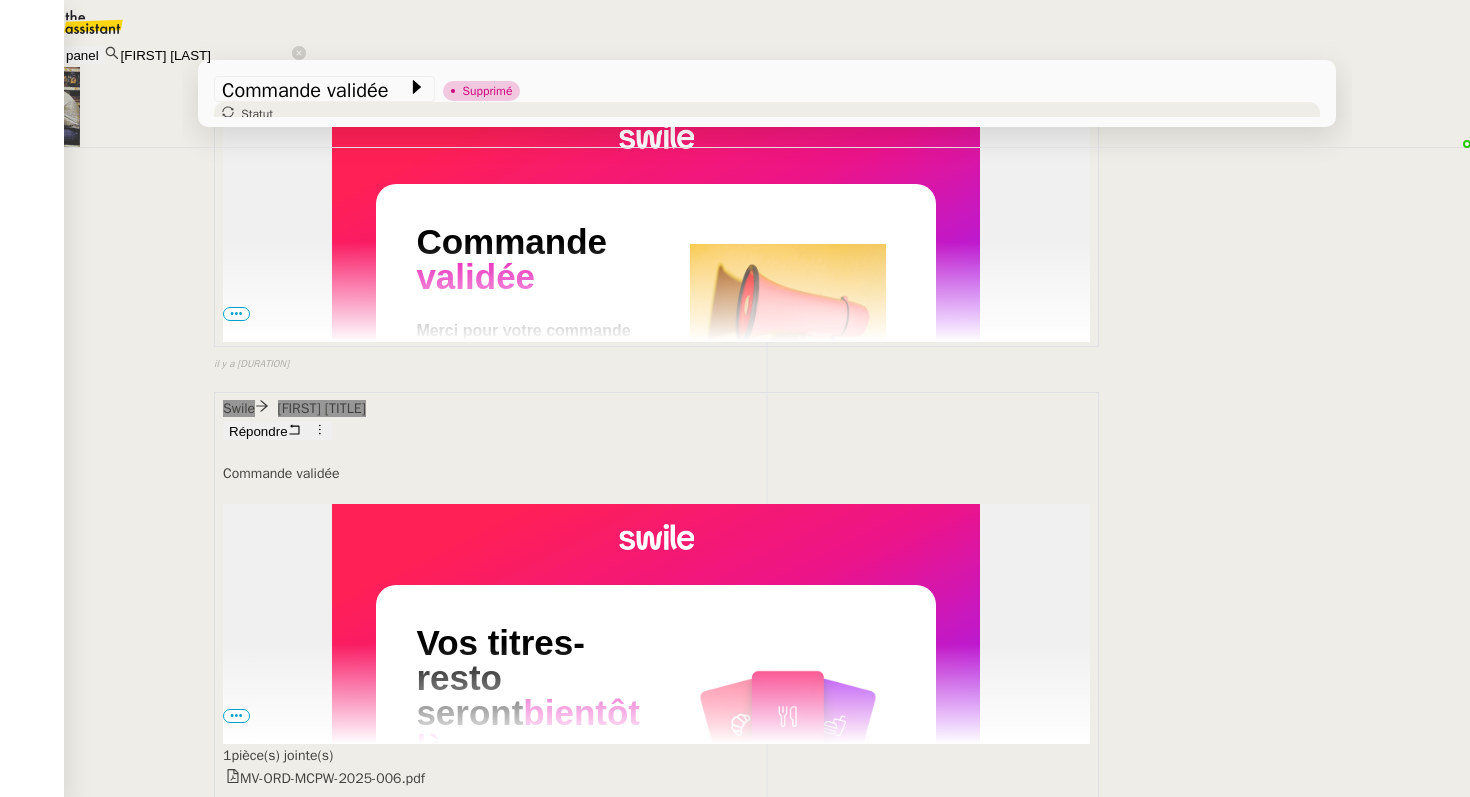 scroll, scrollTop: 0, scrollLeft: 0, axis: both 